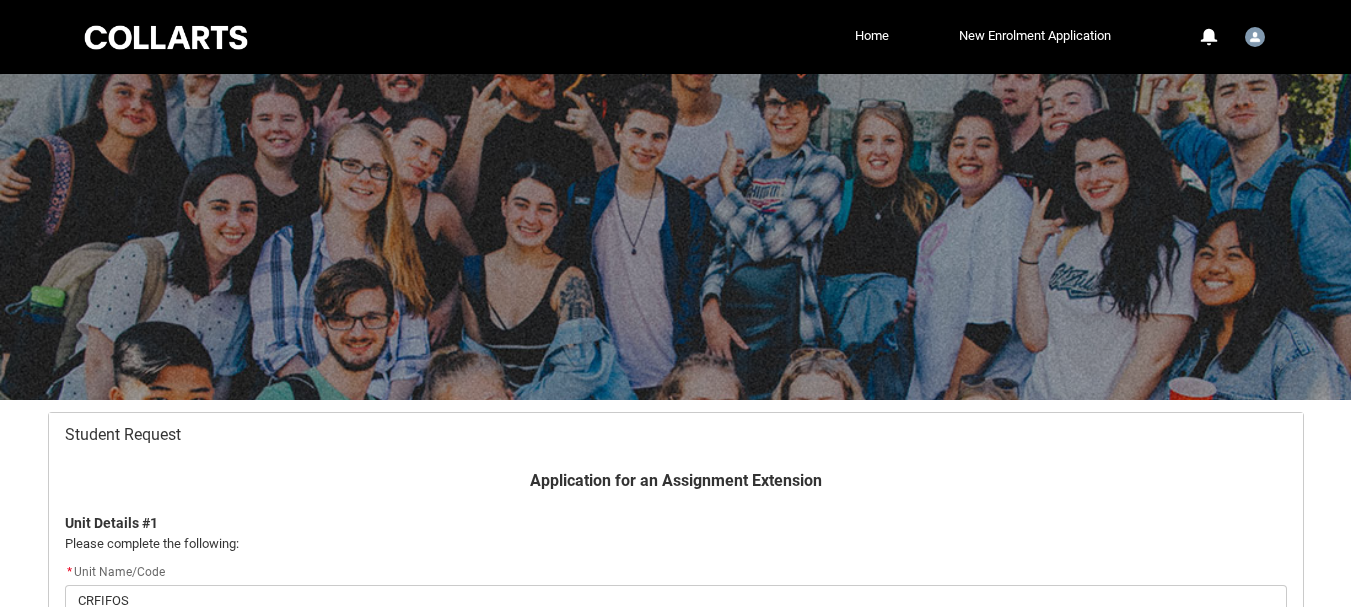 select on "Faculty_NamefromAtoM.[NUMBER]" 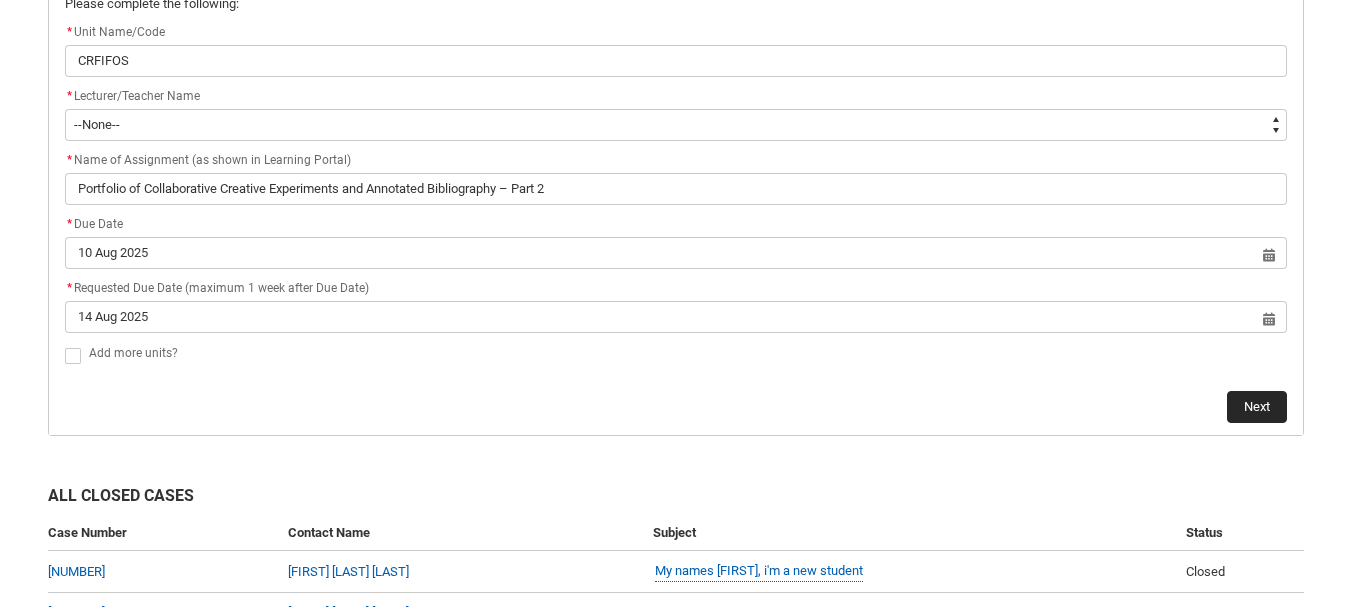 scroll, scrollTop: 540, scrollLeft: 0, axis: vertical 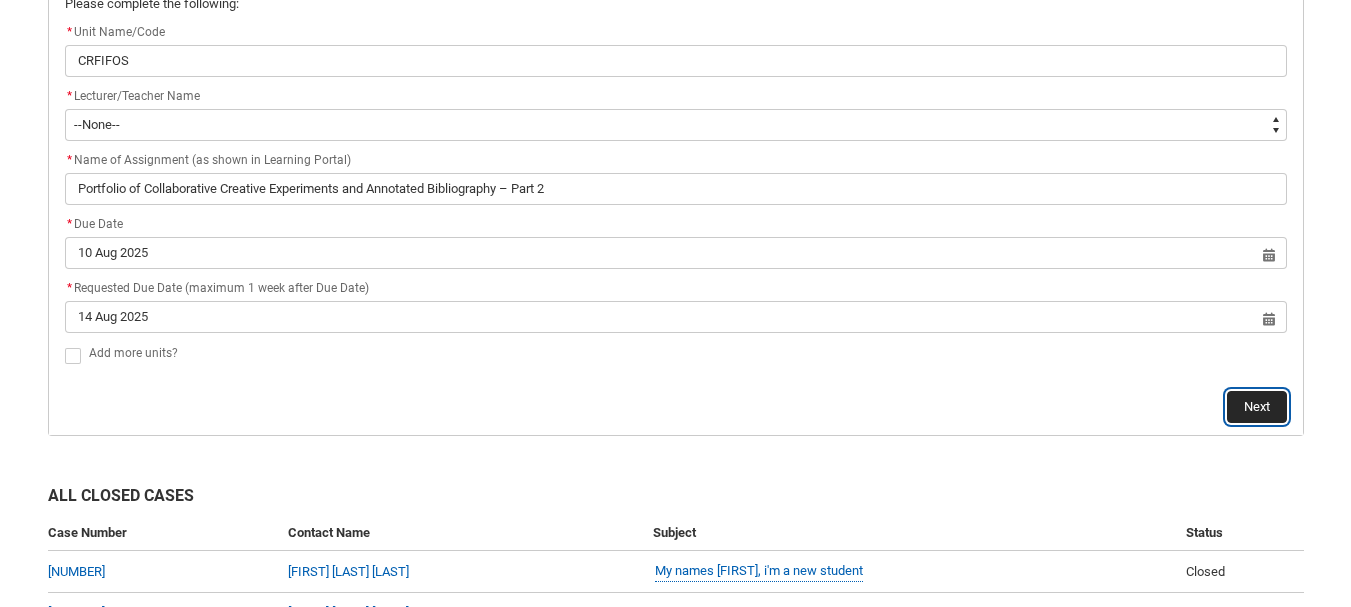 click on "Next" 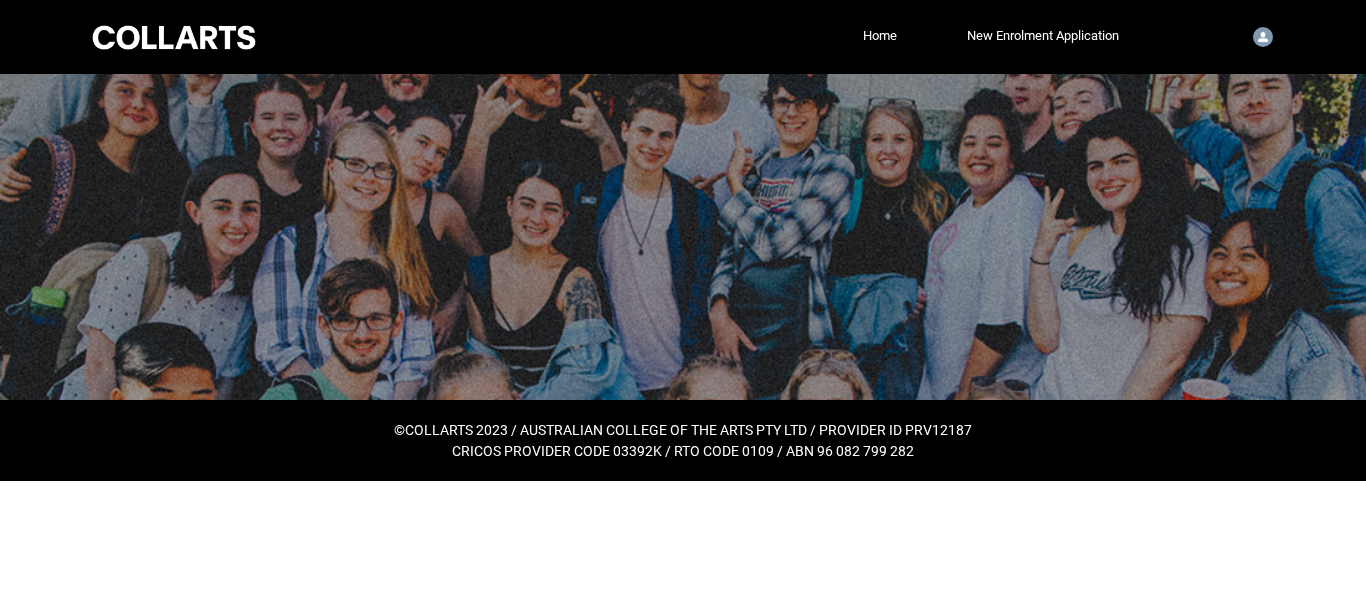 scroll, scrollTop: 0, scrollLeft: 0, axis: both 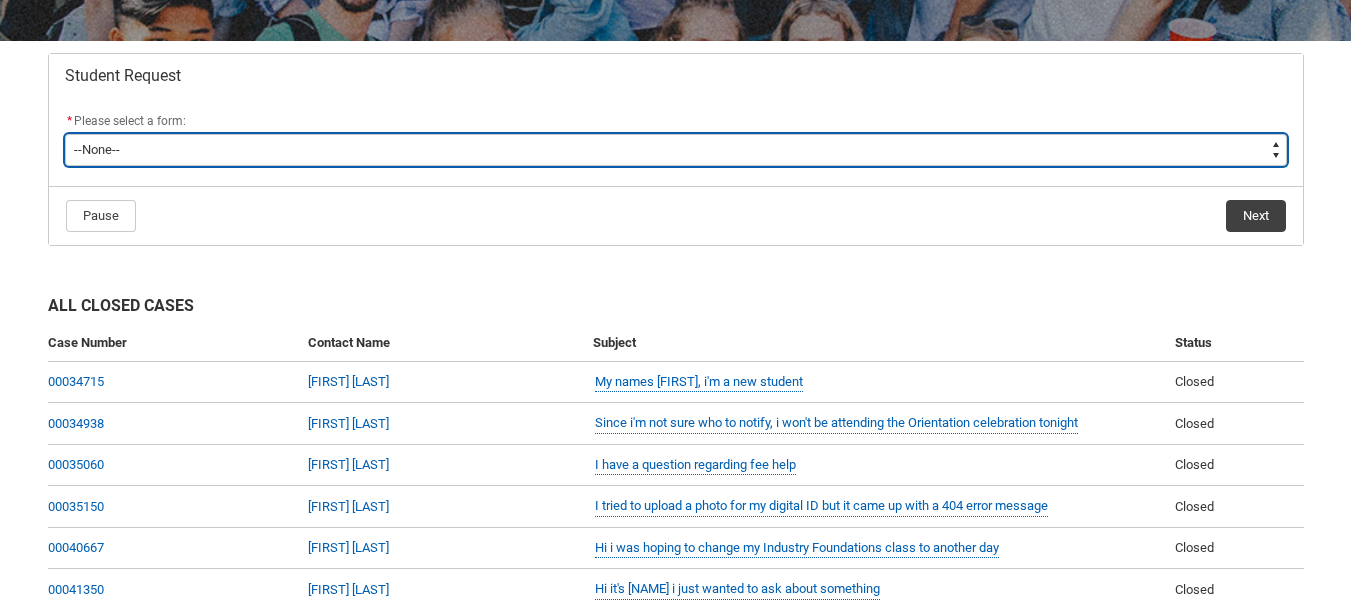 click on "--None-- Academic Transcript Application to Appeal Assignment Extension Change of Legal Name Course Credit / RPL Course Transfer Deferral / Leave of Absence Enrolment Variation Financial Hardship Program General Enquiry Grievance Reasonable Adjustment Return to Study Application Special Consideration Tuition Fee Refund Withdraw & Cancel Enrolment Information Release" at bounding box center (676, 150) 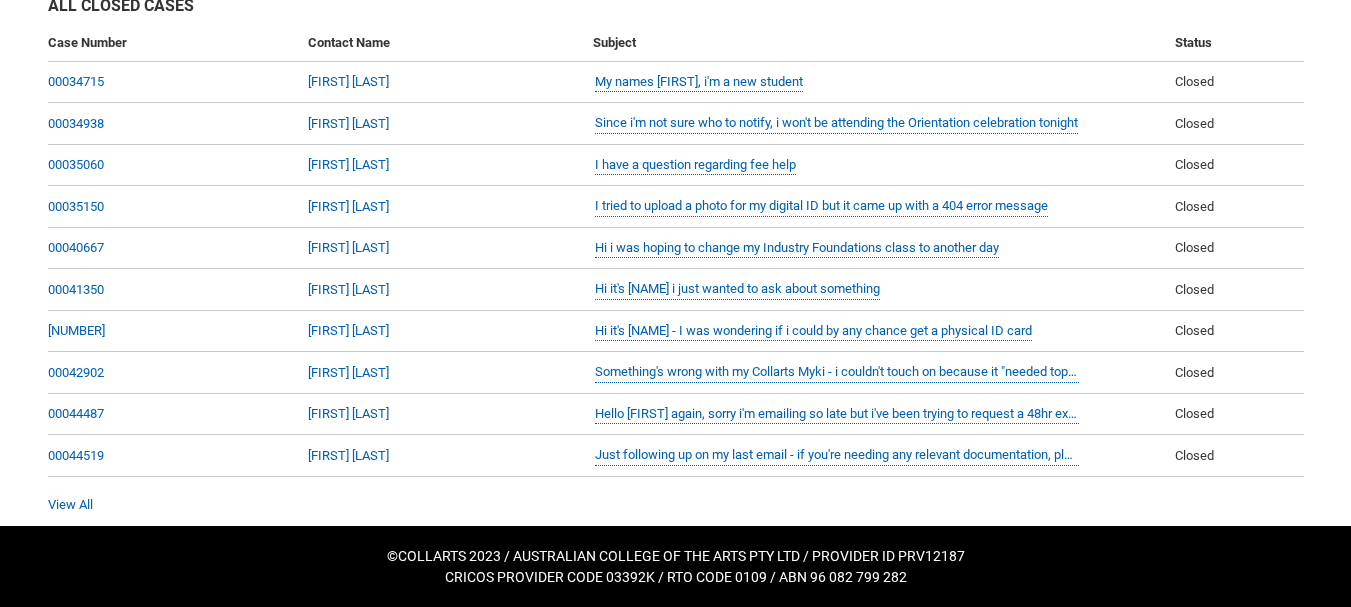 scroll, scrollTop: 366, scrollLeft: 0, axis: vertical 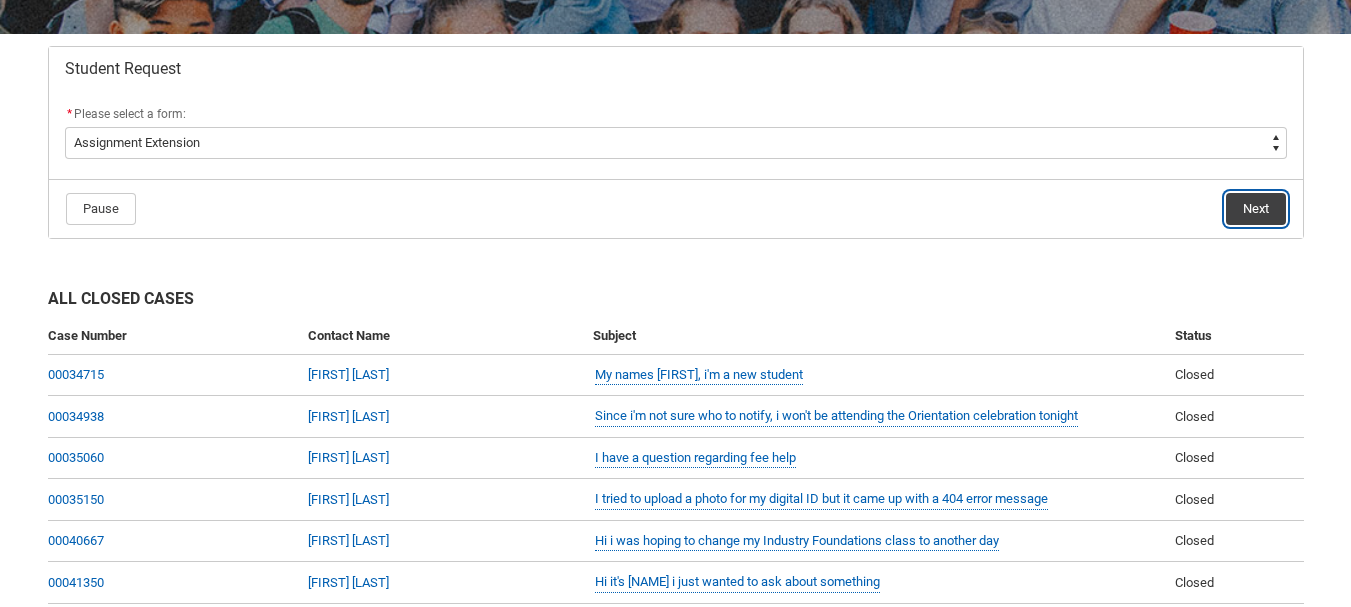 click on "Next" 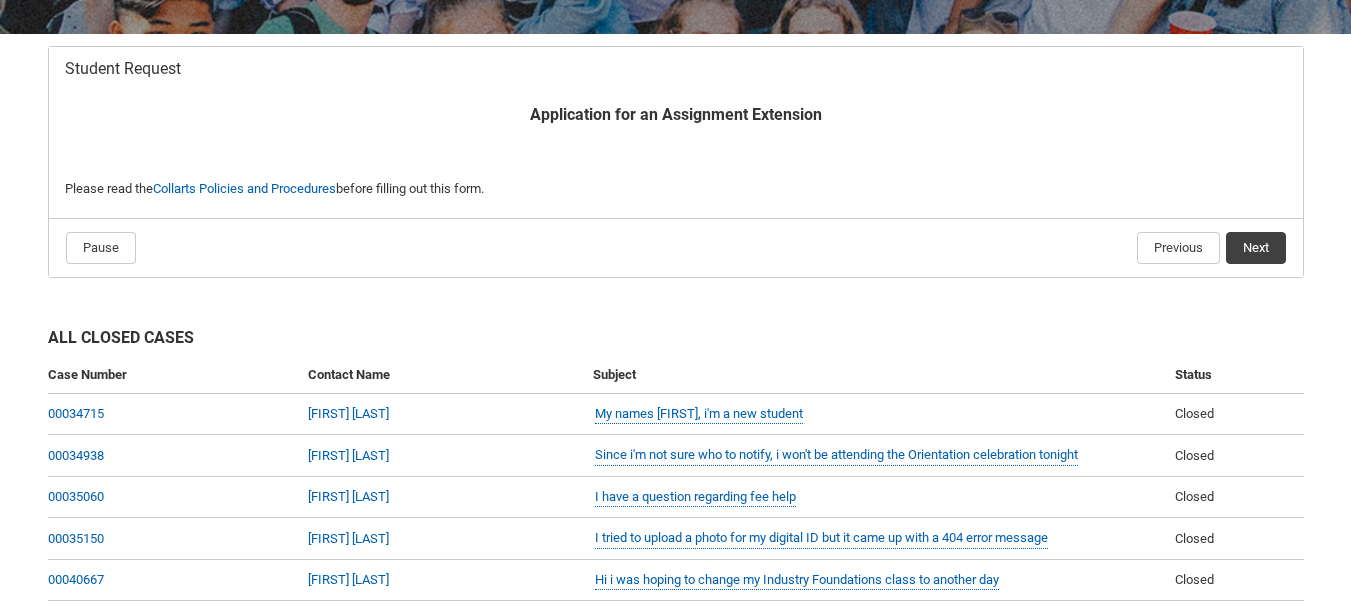 scroll, scrollTop: 213, scrollLeft: 0, axis: vertical 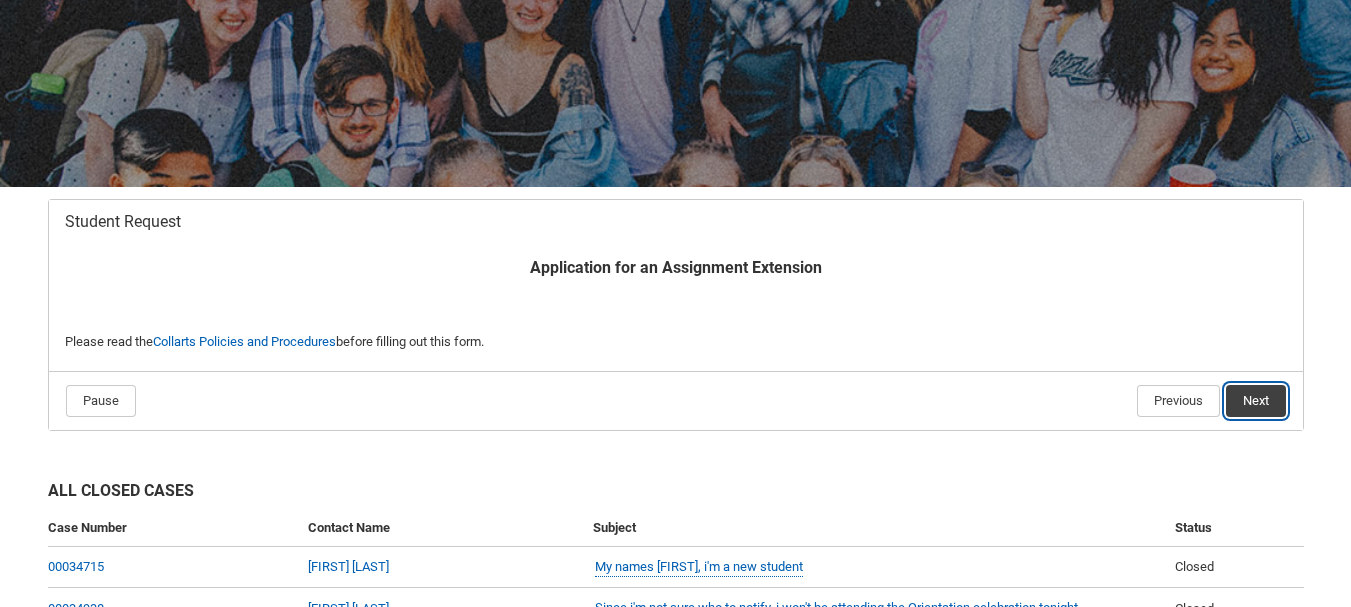 click on "Next" 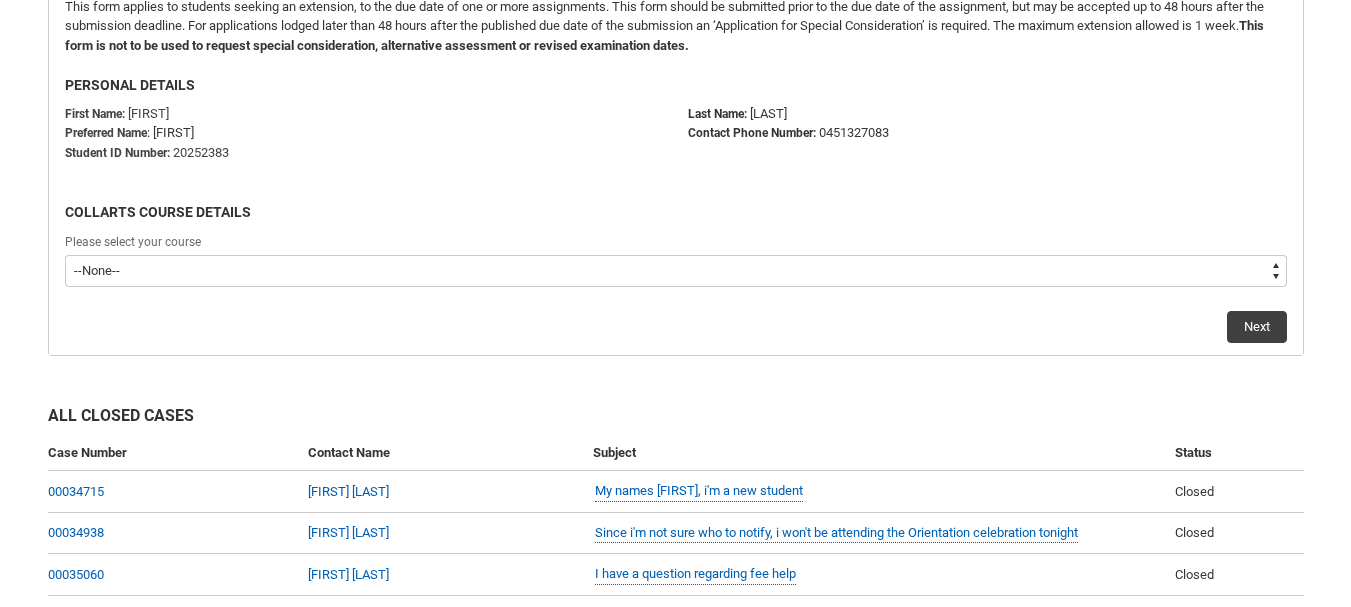 scroll, scrollTop: 575, scrollLeft: 0, axis: vertical 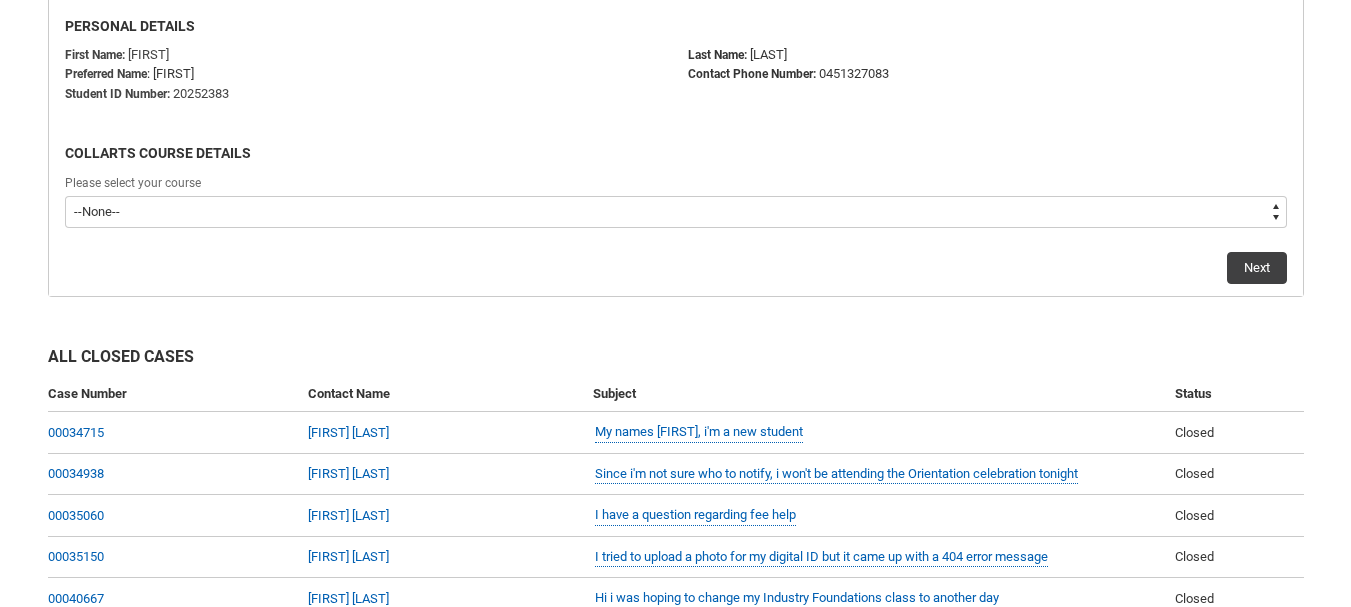 click on "--None-- Bachelor of Performing Arts (Writing & Directing)" at bounding box center (676, 212) 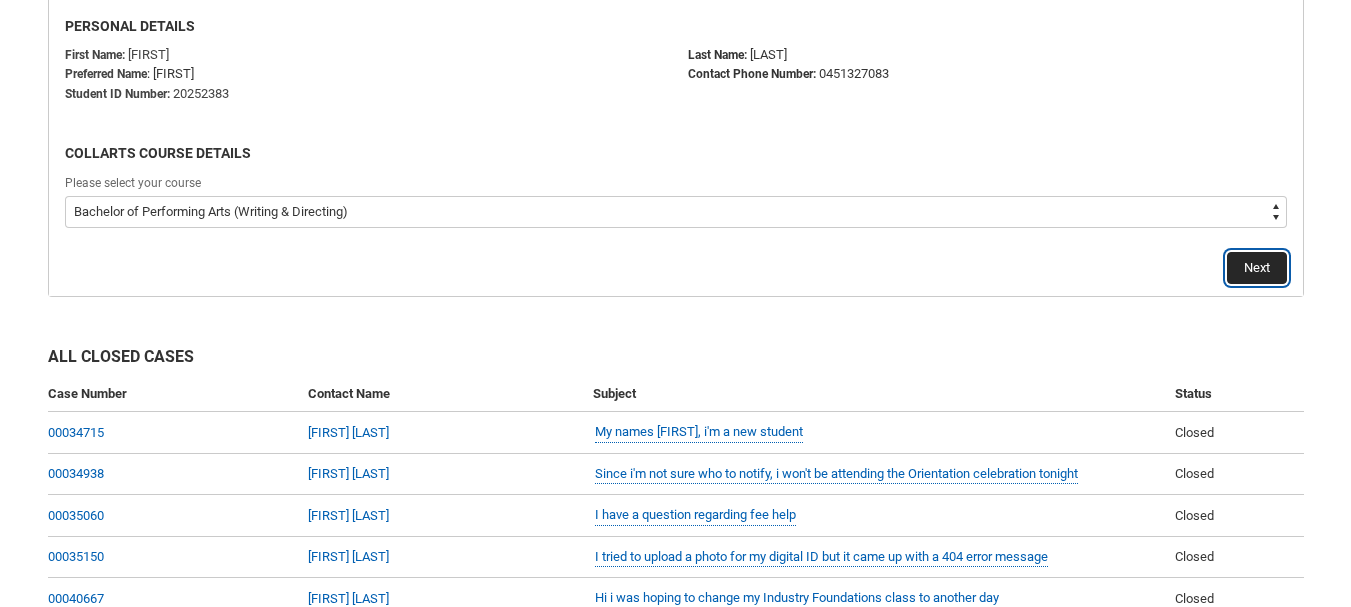 click on "Next" 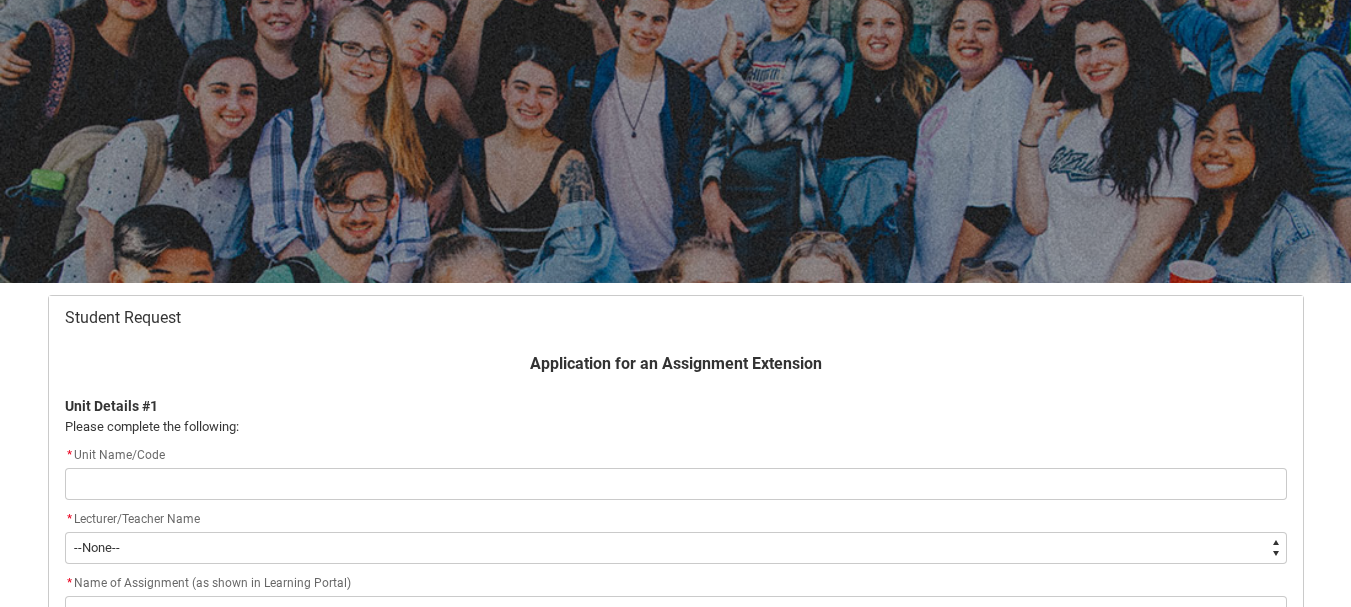 scroll, scrollTop: 213, scrollLeft: 0, axis: vertical 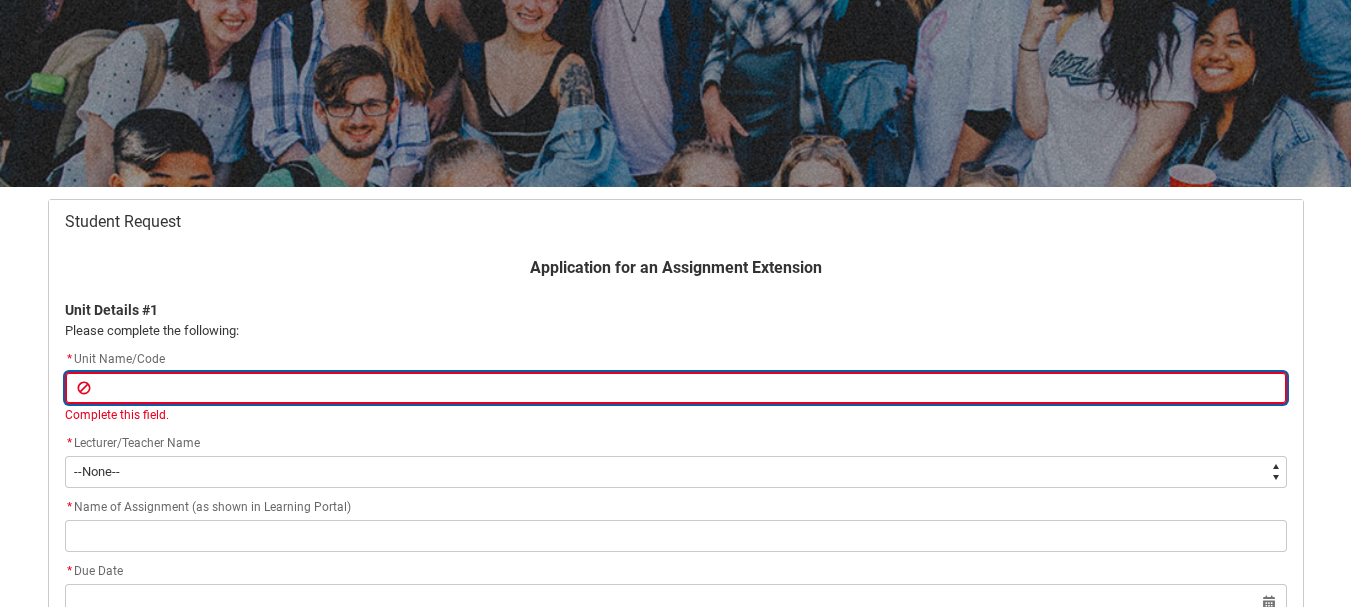 paste on "CRFIFOS" 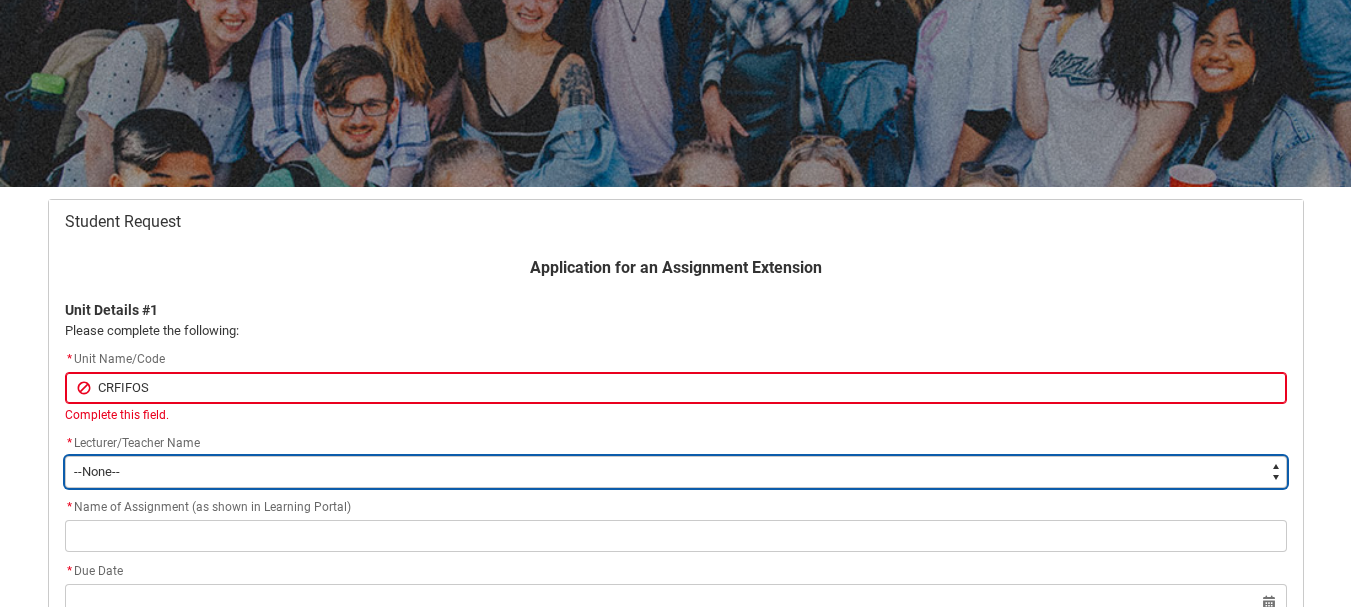 click on "--None-- Aaron Walker Adam King Adam McKenzie Adriana Perri Adrienne Couper-Smith Afrodite Moulatsiotis Ainslie Wills Alan Harding Alex Duffy Alexandra Whitham Amanda Cumming Andrea Powell Anita Morgan Ann Benjamin Annabel Kilpatrick Antony Delecca Apsara Sabaratnam Ashleigh Flanders Beck Storer Belinda Woods Benjamin Colbourne Benjamin McKenzie Brett Langsford Brett Little Brianna Hallihan-Farias Briony Dunn Bronwyn Pringle Bruno Duval Cameron Lam Cameron ROSE Cara Williams Carlos Patino Rojas Carol Batchelor Carus Thompson Cassandra Fumi Cassandra Long Catherine Sison Cathy Muhling Chiara Hunwick Chris Kennett Christina Simons Christine Vincent Christopher Sandoe Clare Bartholomew Clare Lapworth Claudia Bergsdorf Clinton Scott Clio Renner Dallas Frasca Dana Miltins Daniel Lamech Daniel Murtagh Danni Liu David Jacob David Price Deborah Pratt Declan Fay Diane Curtis Donna Demaio Elisa Scarica Ella Hooper Elliott Folvig Em O'Brien Emily Kelly Emily O'Brien Brown Emma Gough Emma Ismawi Emma Valente Erin Holland" at bounding box center [676, 472] 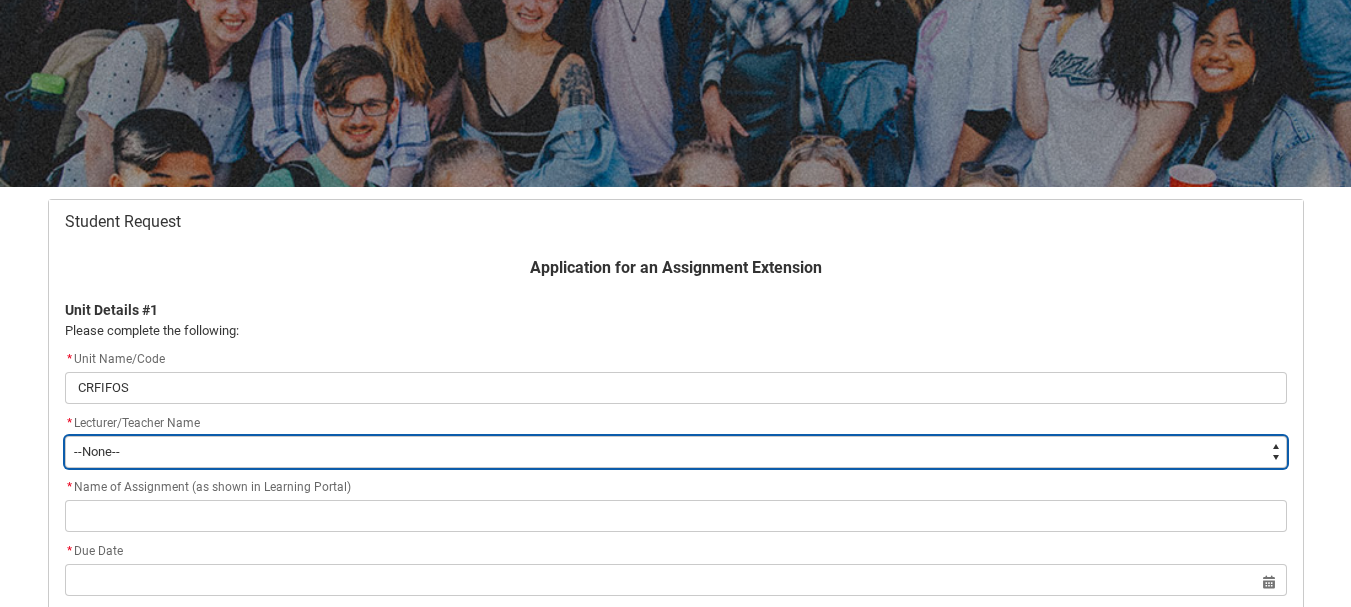 type on "Faculty_NamefromAtoM.[NUMBER]" 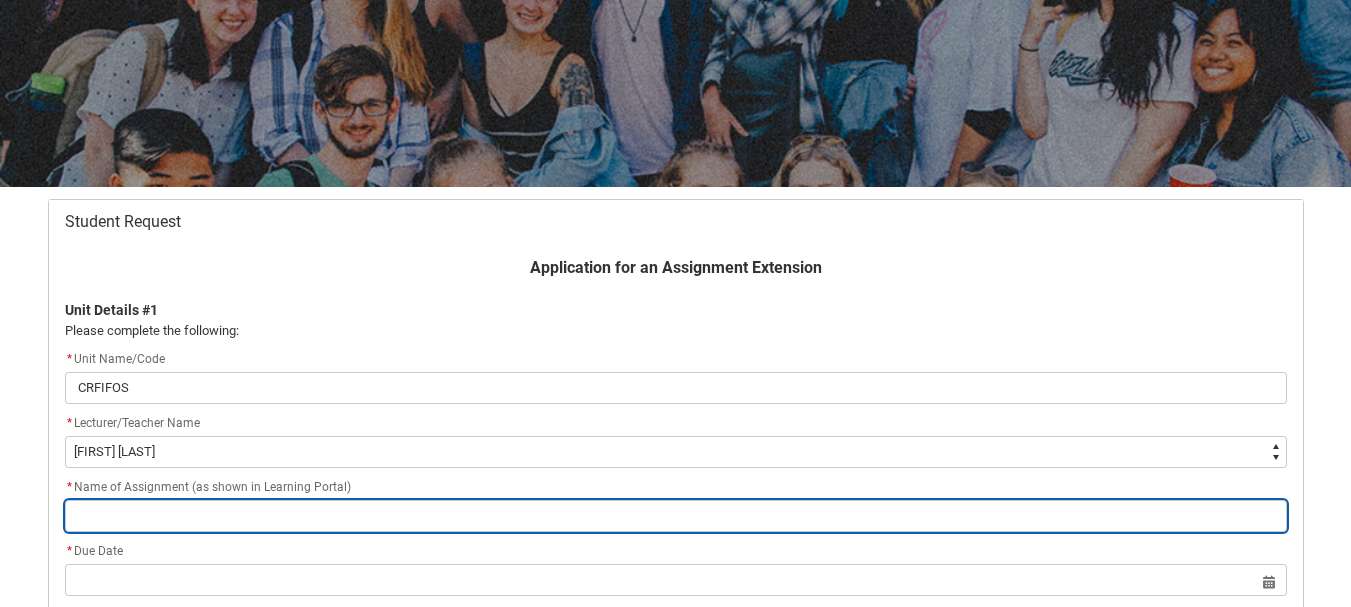 click at bounding box center [676, 516] 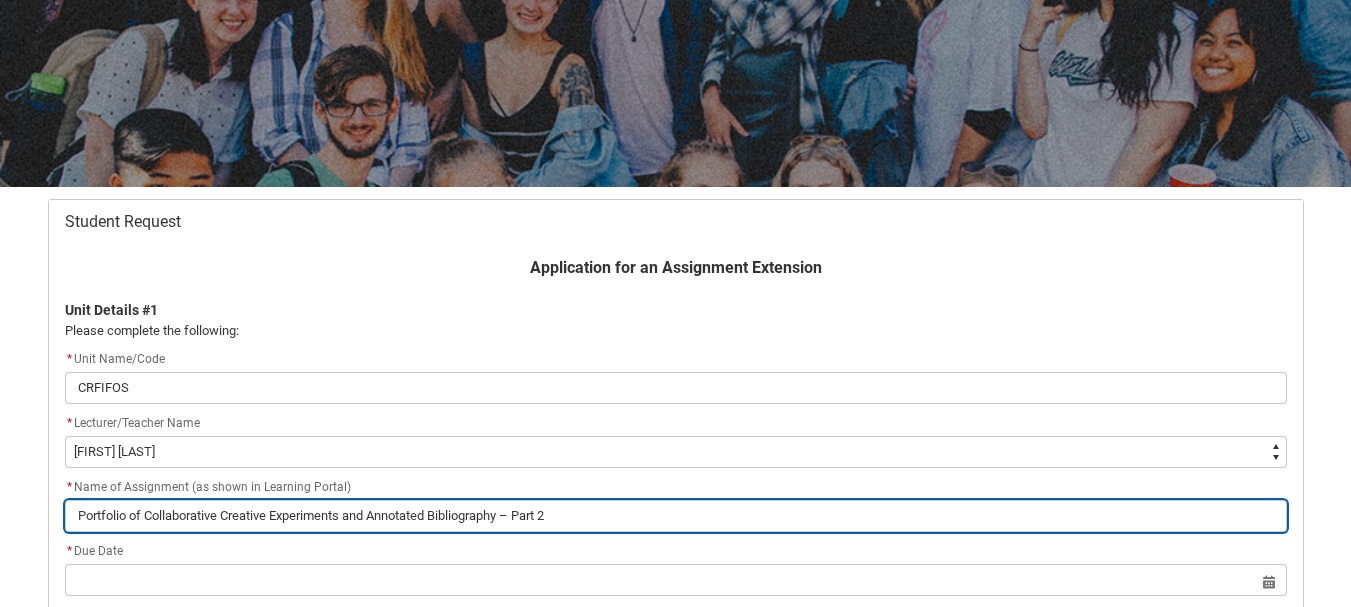 click on "Portfolio of Collaborative Creative Experiments and Annotated Bibliography – Part 2" at bounding box center [676, 516] 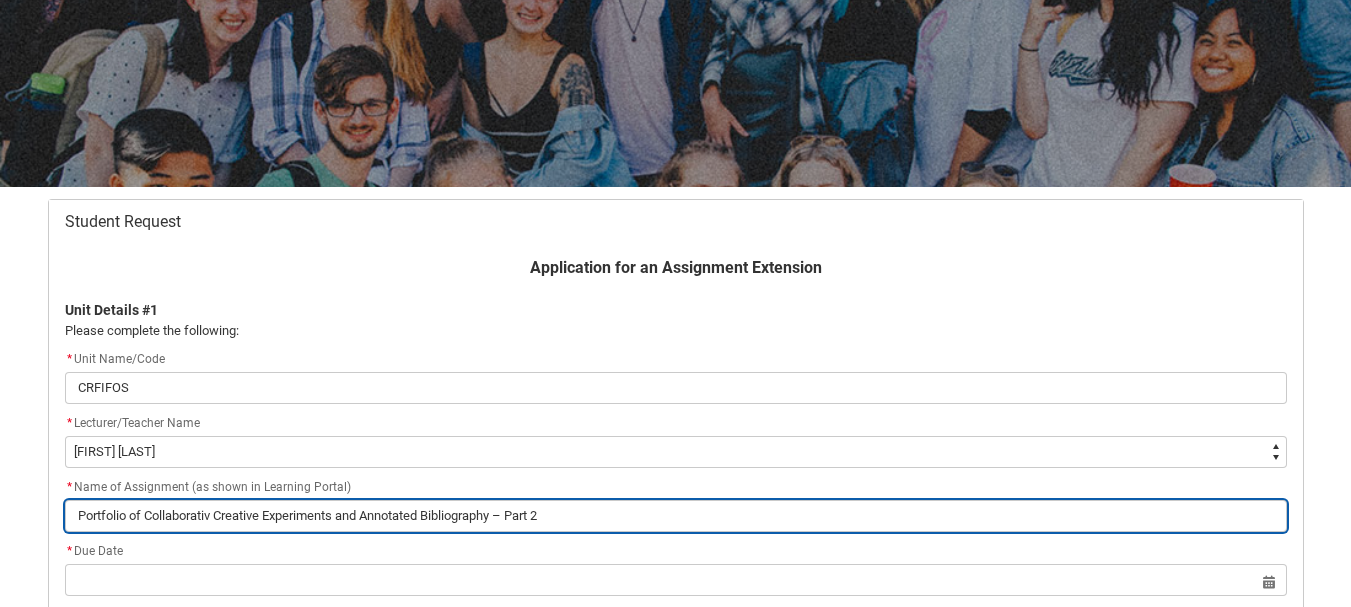 type on "Portfolio of Collaborati Creative Experiments and Annotated Bibliography – Part 2" 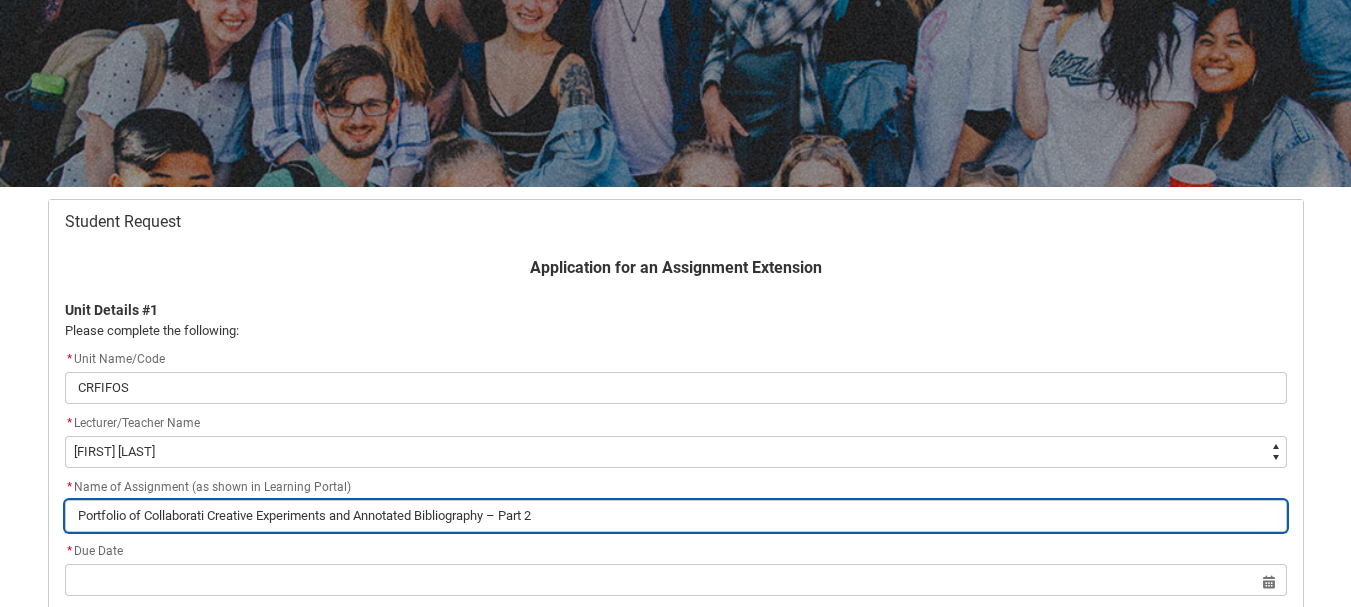 type on "Portfolio of Collaborat Creative Experiments and Annotated Bibliography – Part 2" 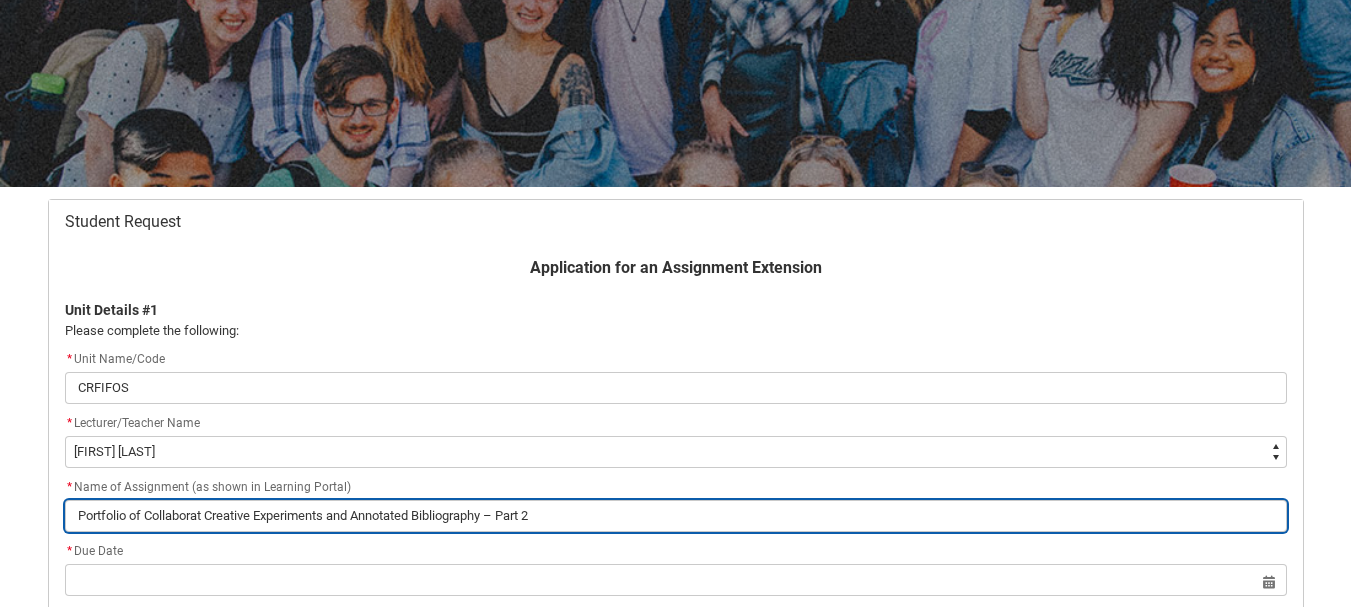 type on "Portfolio of Collabora Creative Experiments and Annotated Bibliography – Part 2" 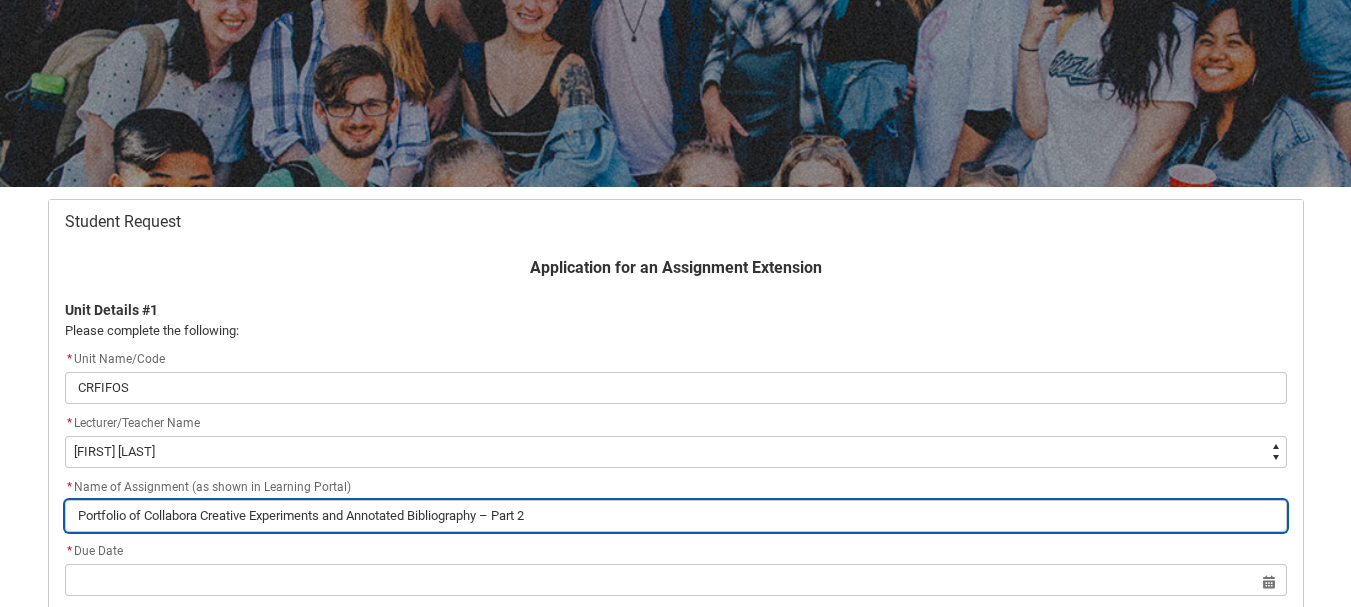 type on "Portfolio of Collabor Creative Experiments and Annotated Bibliography – Part 2" 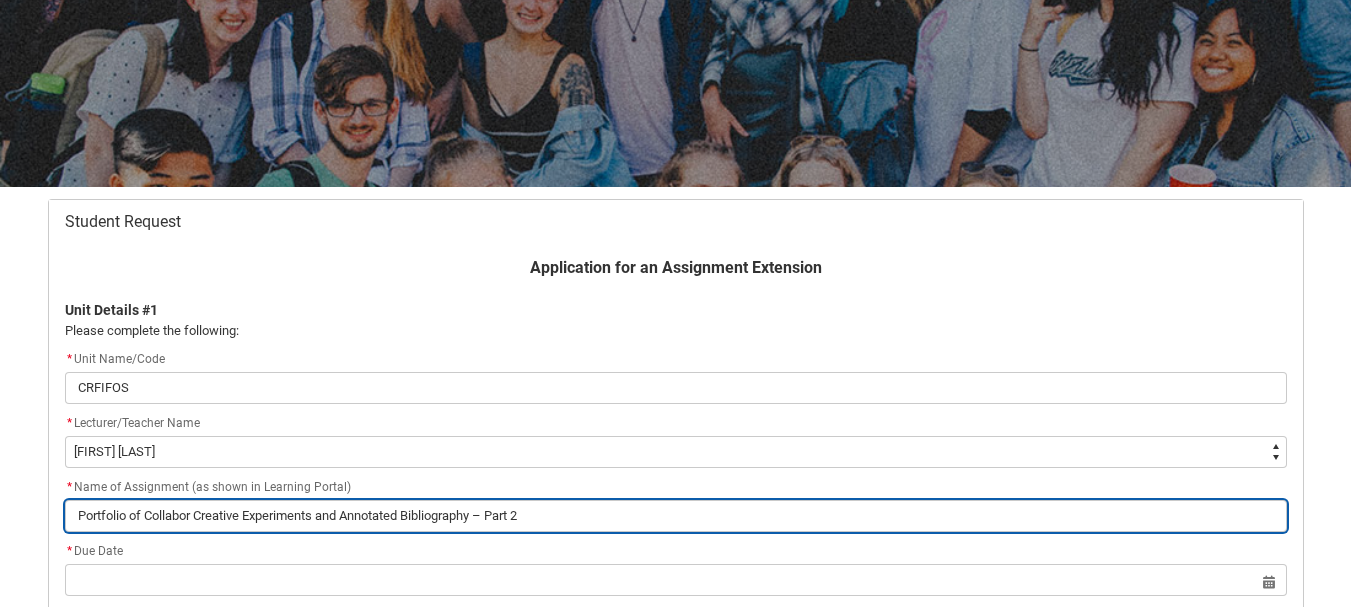 type on "Portfolio of Collabo Creative Experiments and Annotated Bibliography – Part 2" 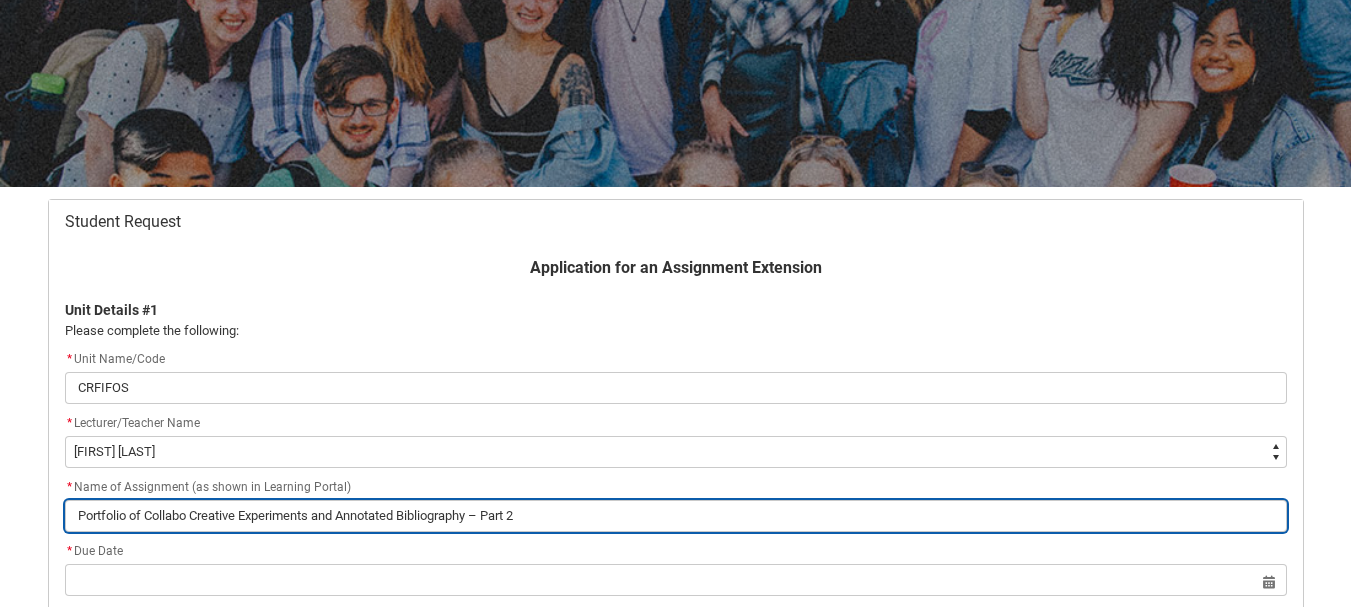 type on "Portfolio of Collab Creative Experiments and Annotated Bibliography – Part 2" 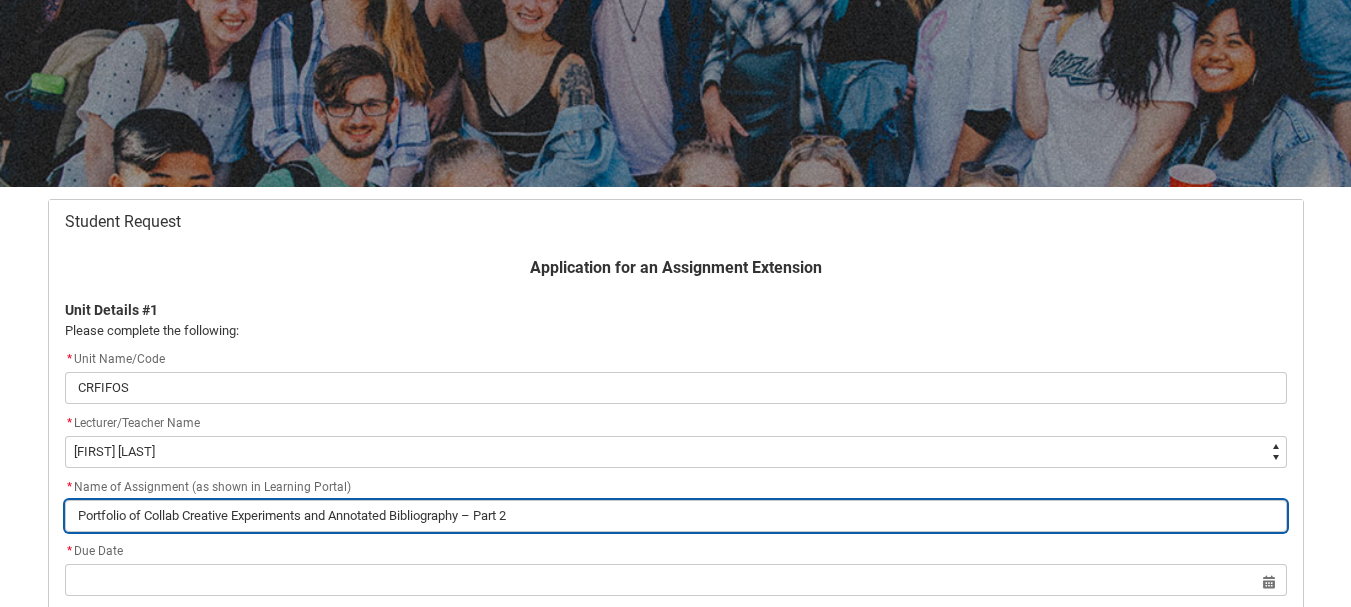 type on "Portfolio of Colla Creative Experiments and Annotated Bibliography – Part 2" 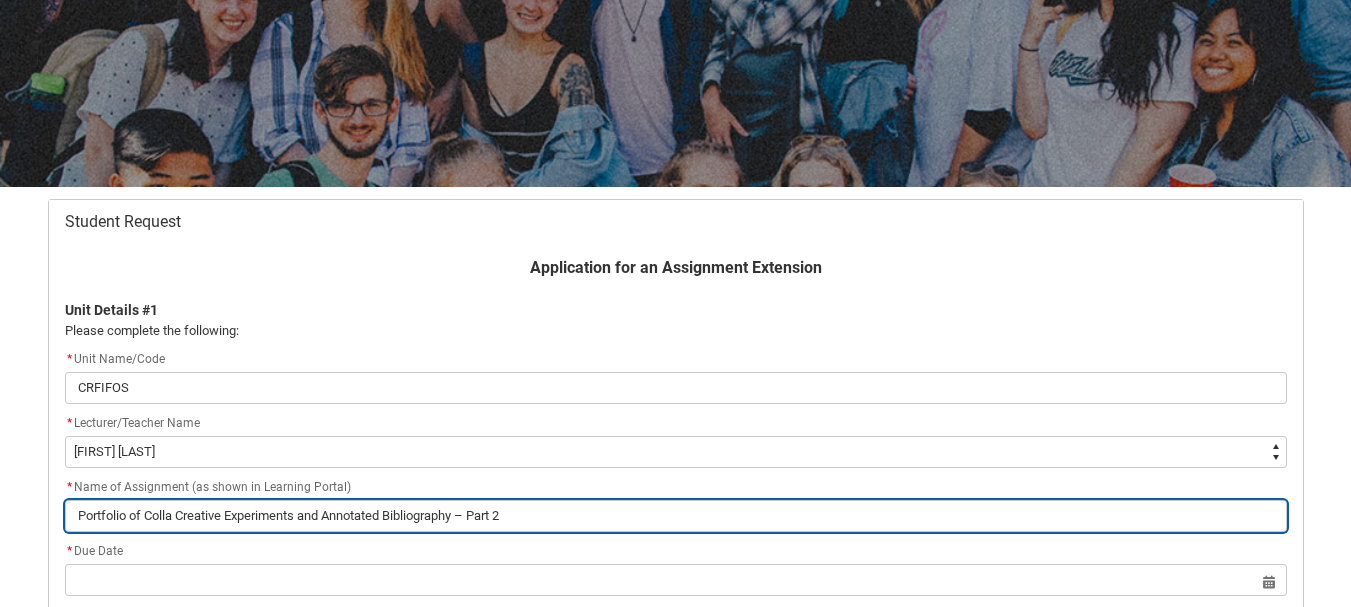 type on "Portfolio of Coll Creative Experiments and Annotated Bibliography – Part 2" 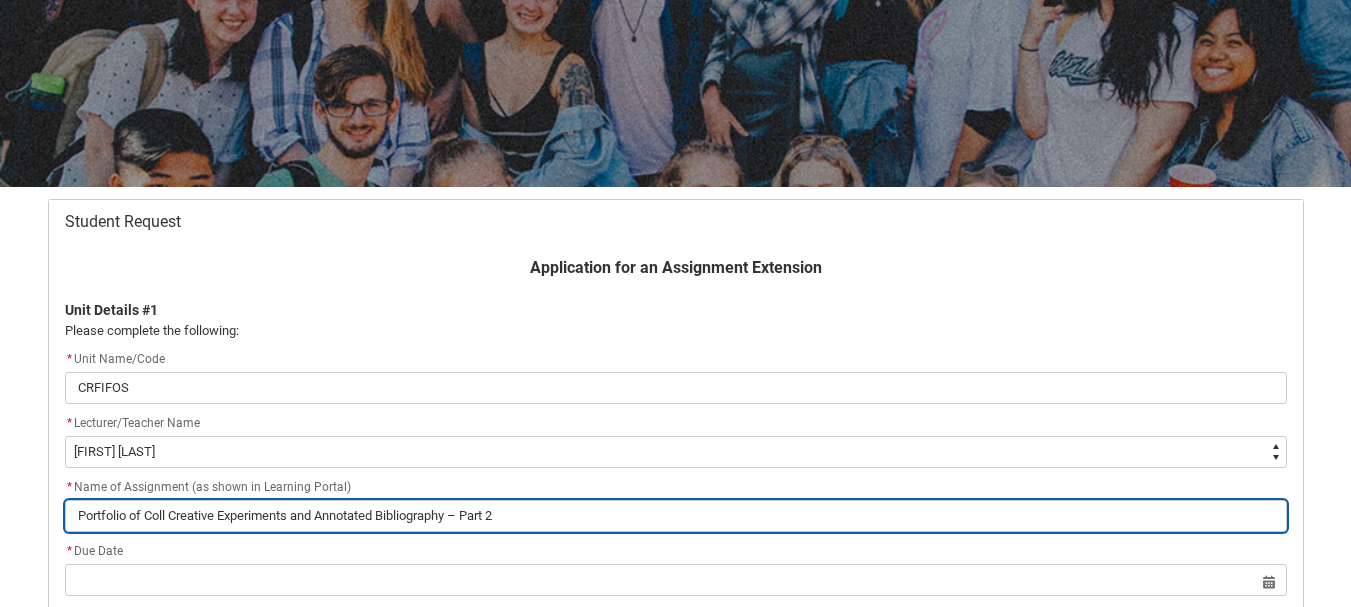 type on "Portfolio of Col Creative Experiments and Annotated Bibliography – Part 2" 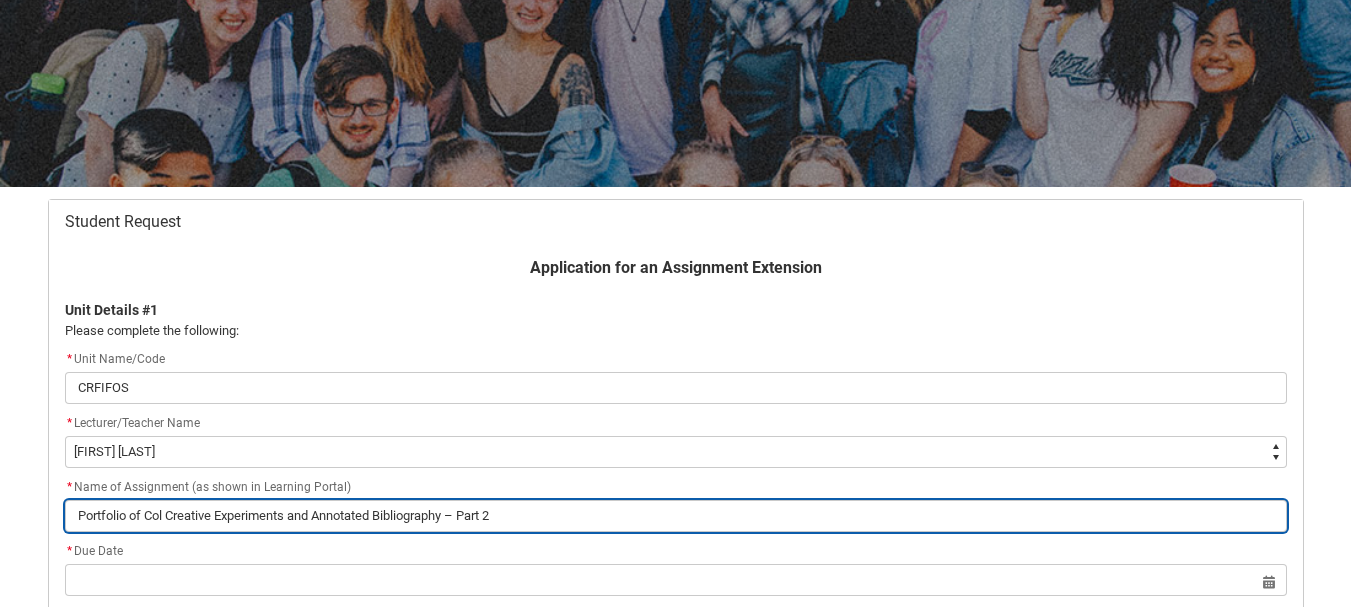 type on "Portfolio of Co Creative Experiments and Annotated Bibliography – Part 2" 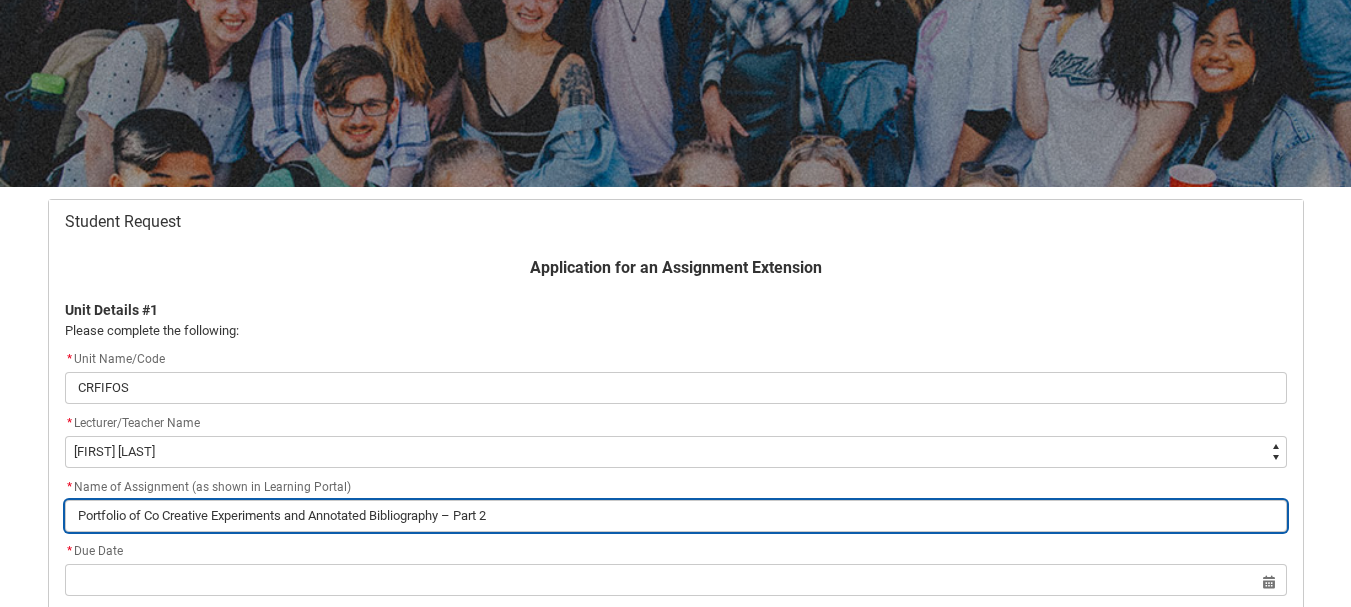 type on "Portfolio of C Creative Experiments and Annotated Bibliography – Part 2" 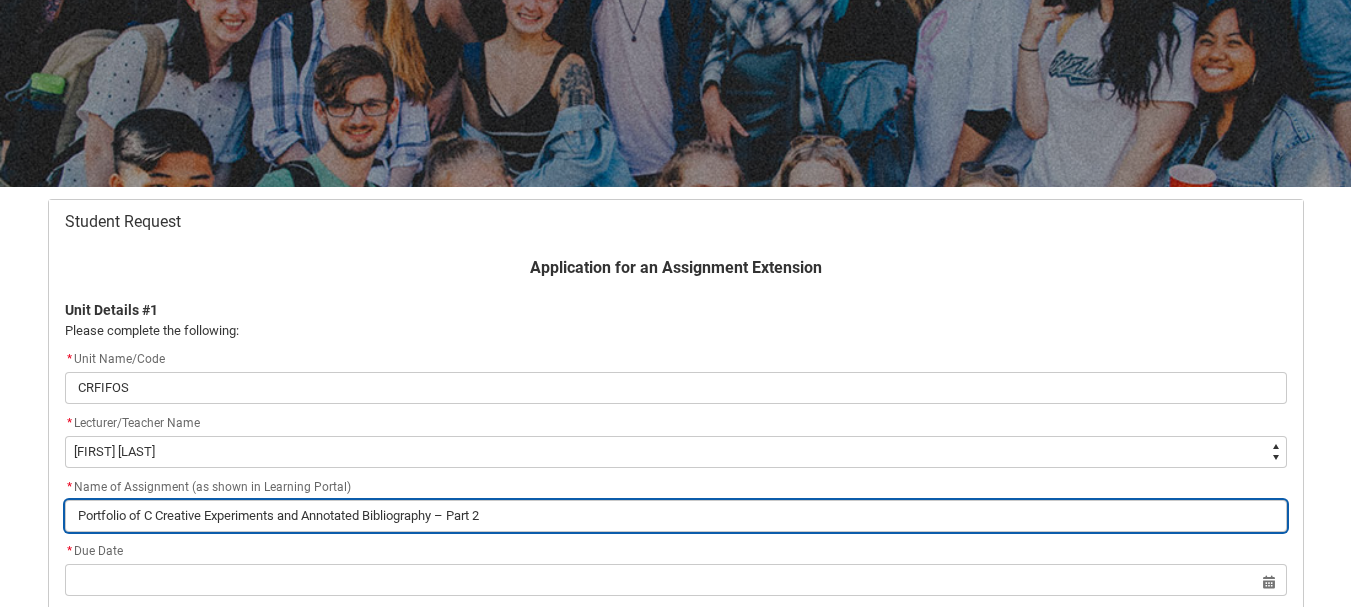 type on "Portfolio of  Creative Experiments and Annotated Bibliography – Part 2" 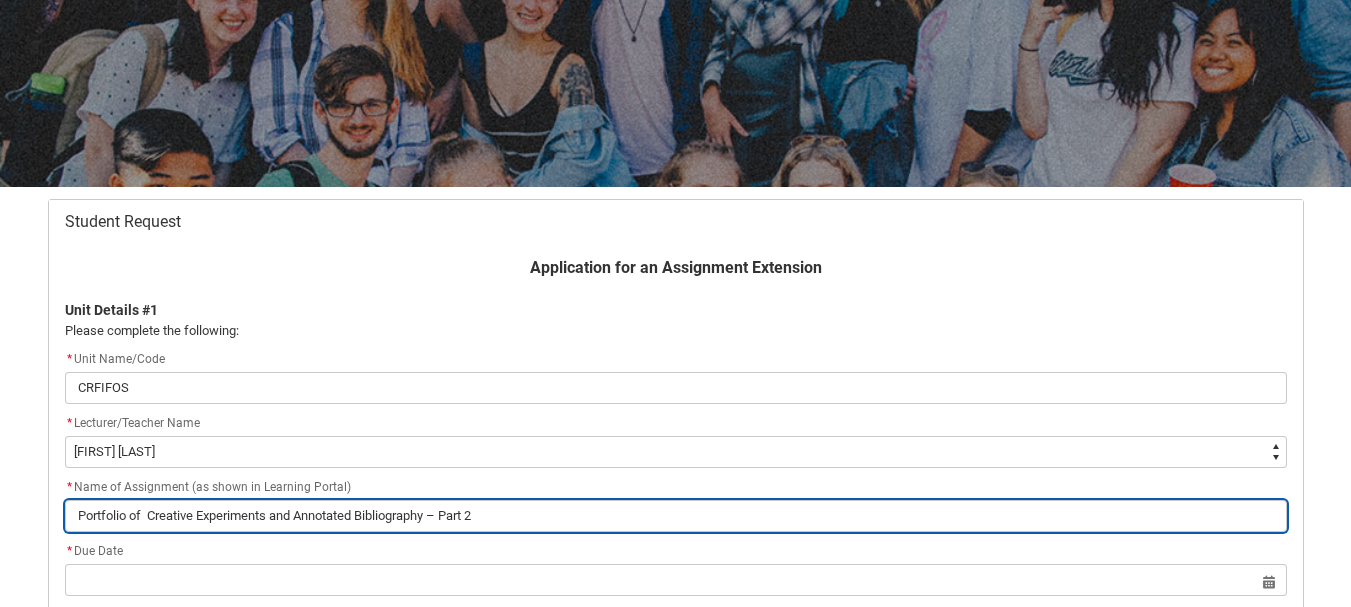 type on "Portfolio of Creative Experiments and Annotated Bibliography – Part 2" 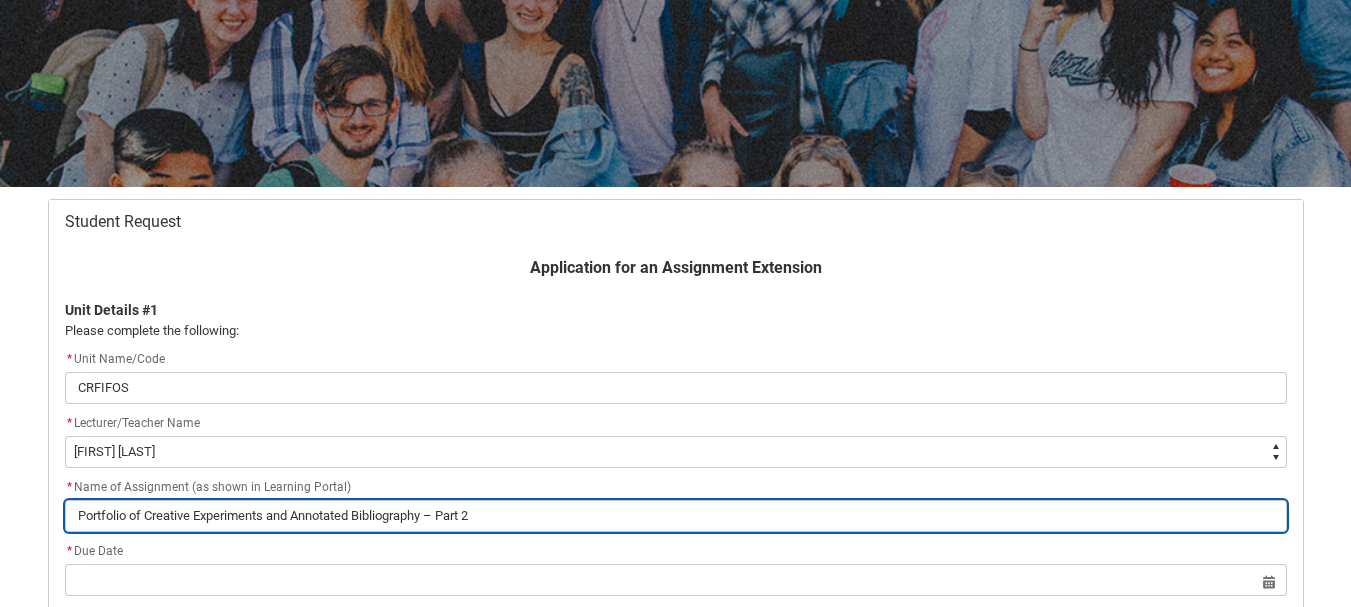 type on "Portfolio o Creative Experiments and Annotated Bibliography – Part 2" 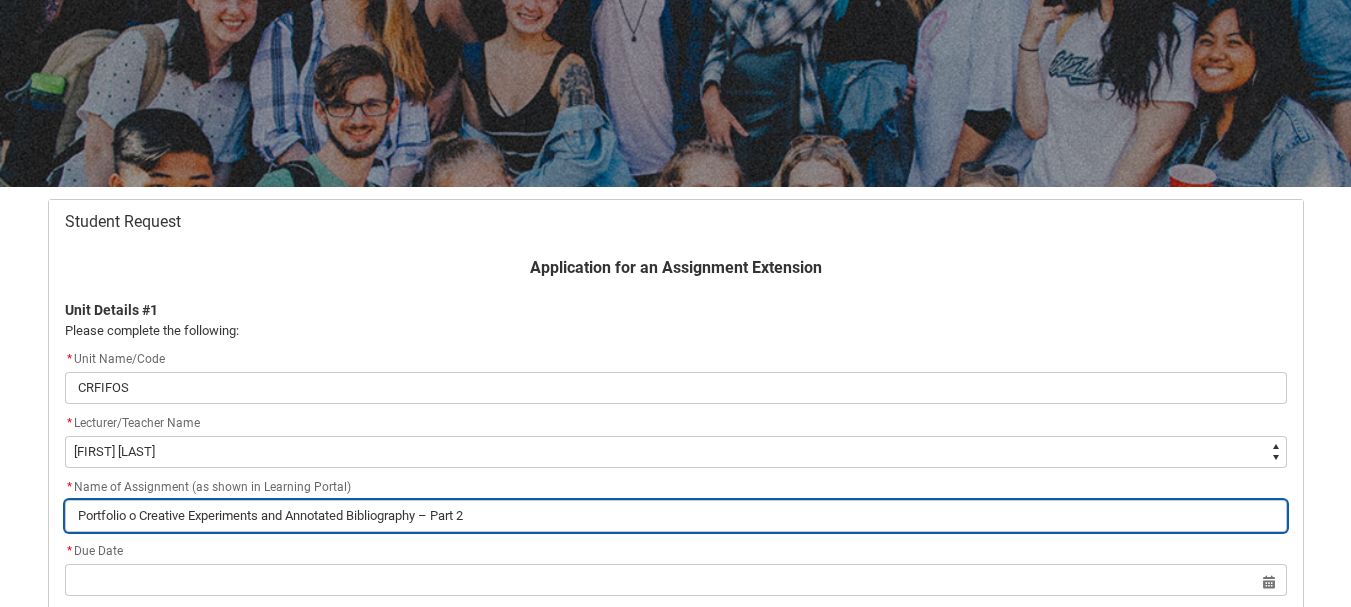 type on "Portfolio  Creative Experiments and Annotated Bibliography – Part 2" 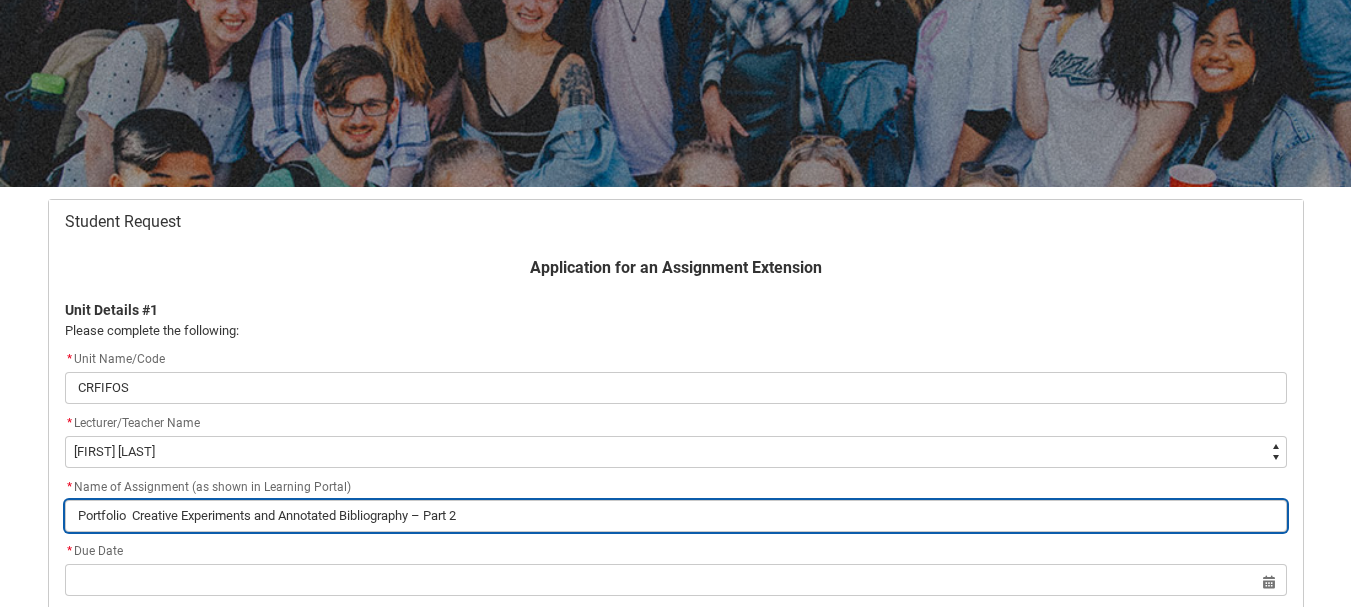 type on "Portfolio Creative Experiments and Annotated Bibliography – Part 2" 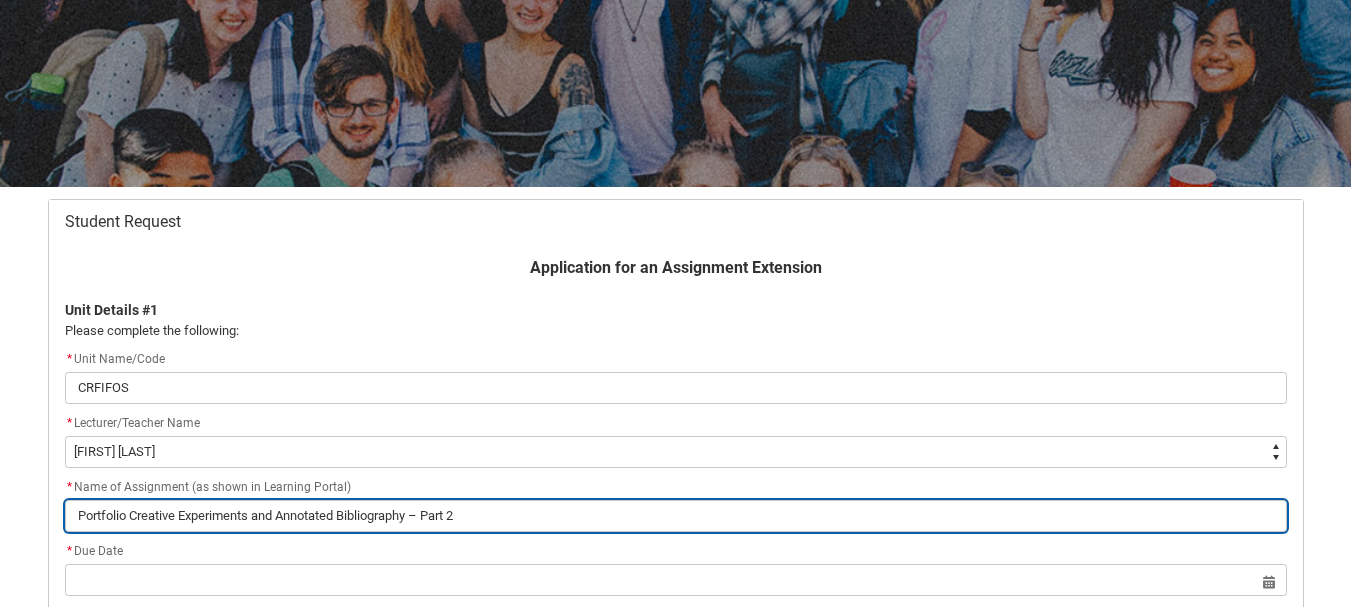 type on "Portfoli Creative Experiments and Annotated Bibliography – Part 2" 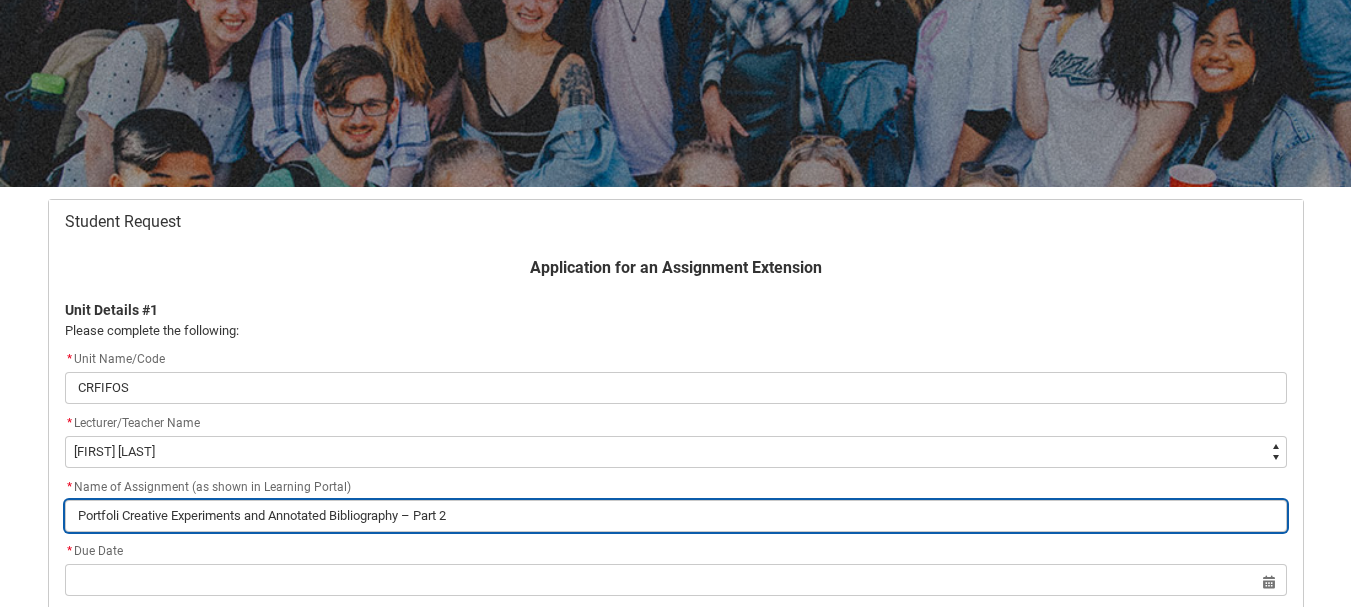 type on "Portfol Creative Experiments and Annotated Bibliography – Part 2" 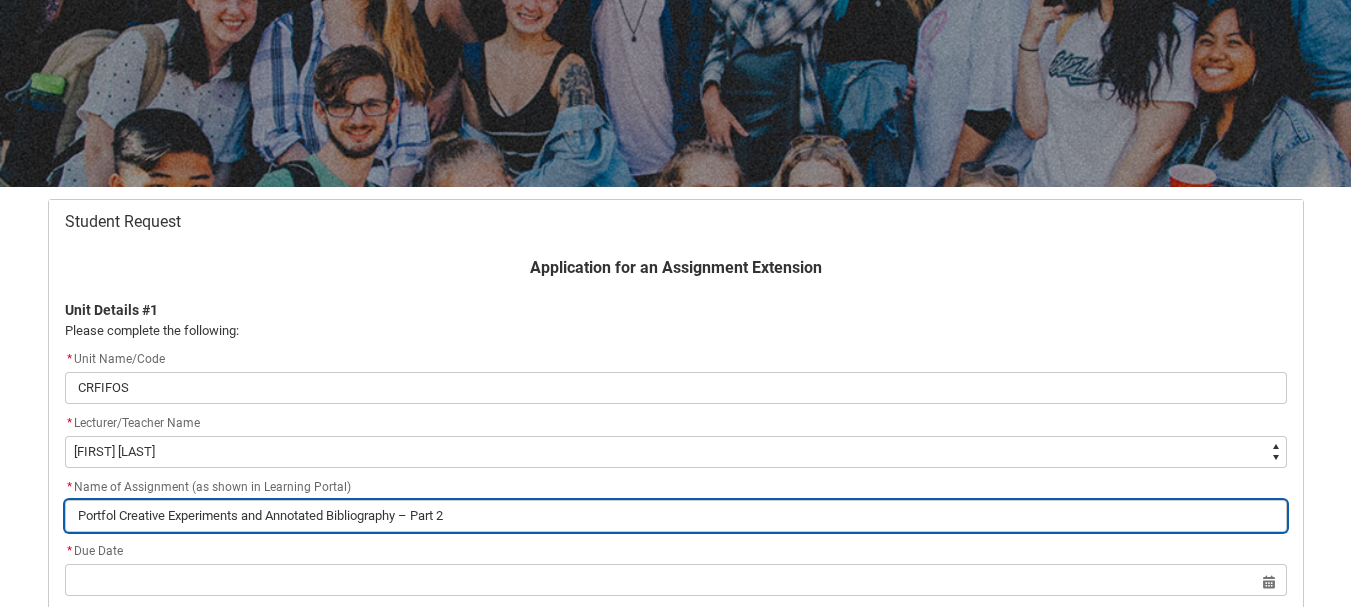 type on "Portfo Creative Experiments and Annotated Bibliography – Part 2" 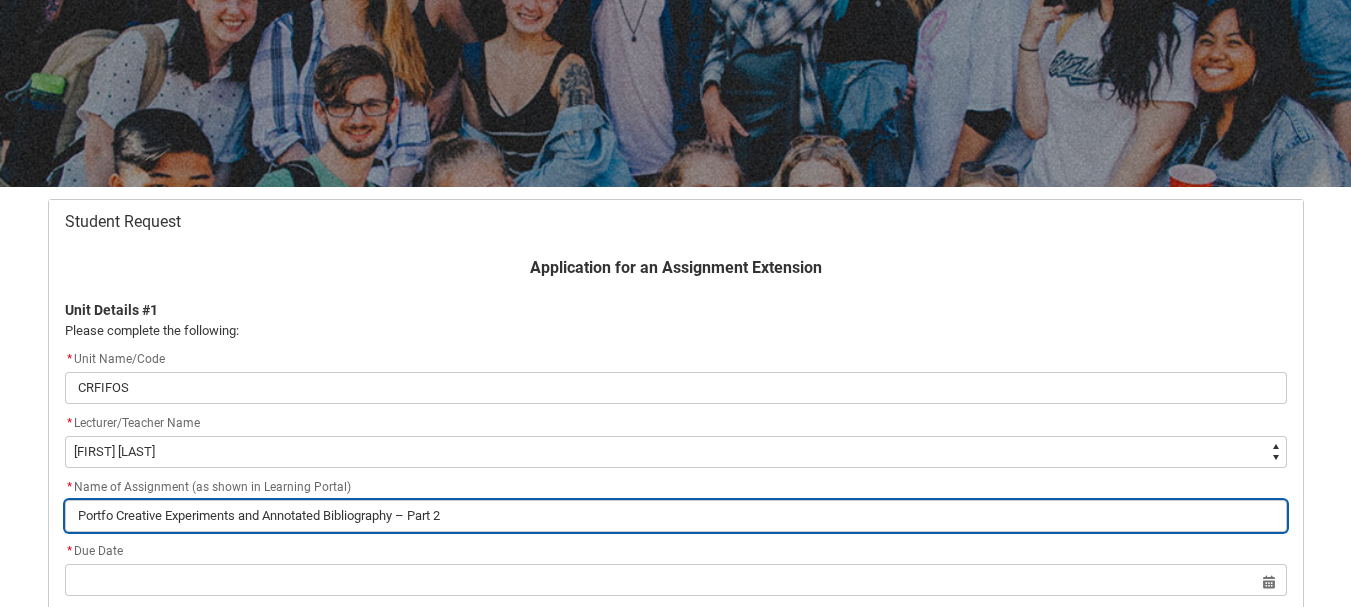type on "Portf Creative Experiments and Annotated Bibliography – Part 2" 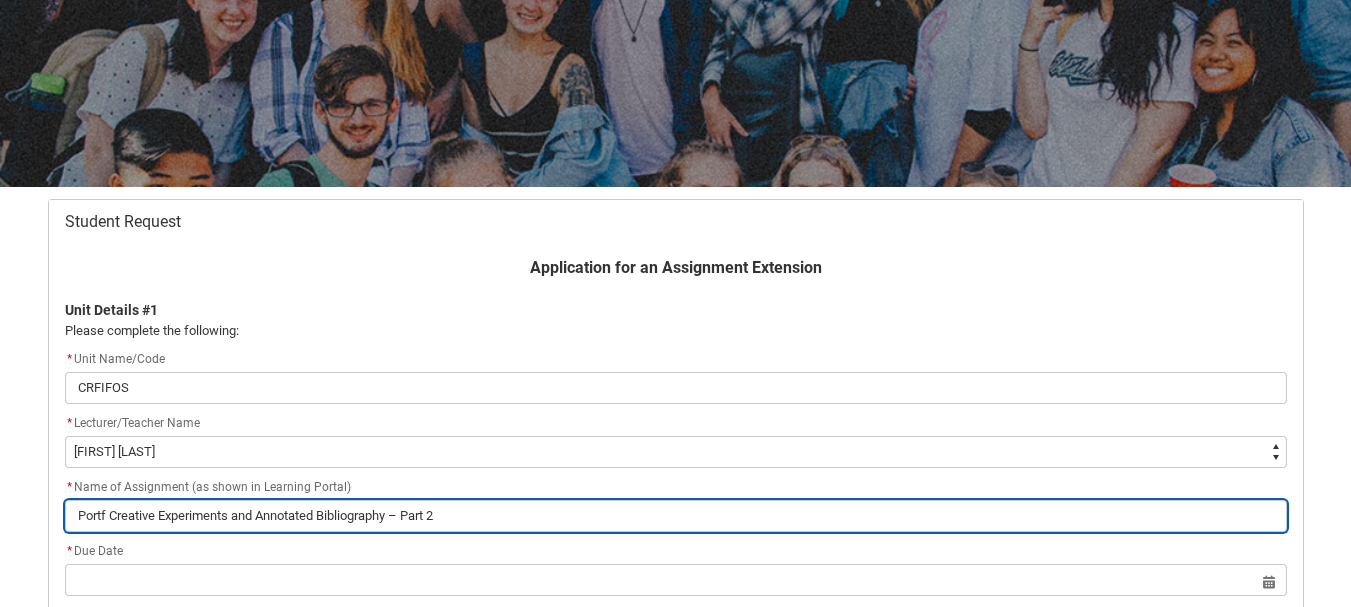 type on "Port Creative Experiments and Annotated Bibliography – Part 2" 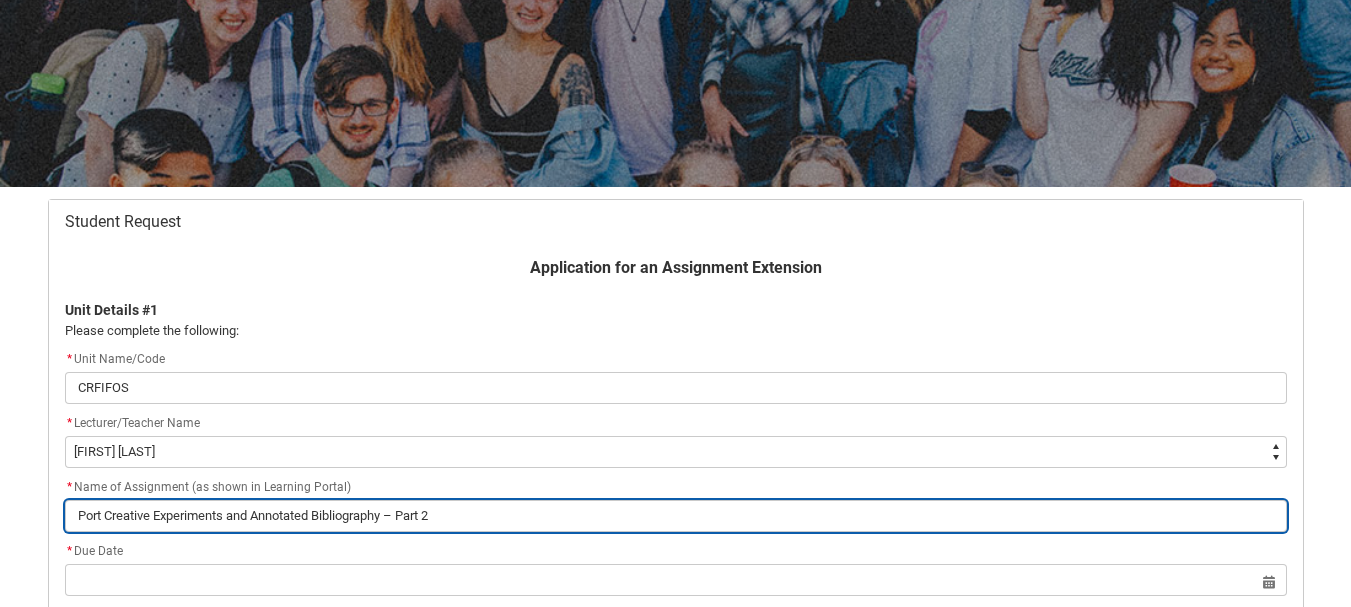 type on "Por Creative Experiments and Annotated Bibliography – Part 2" 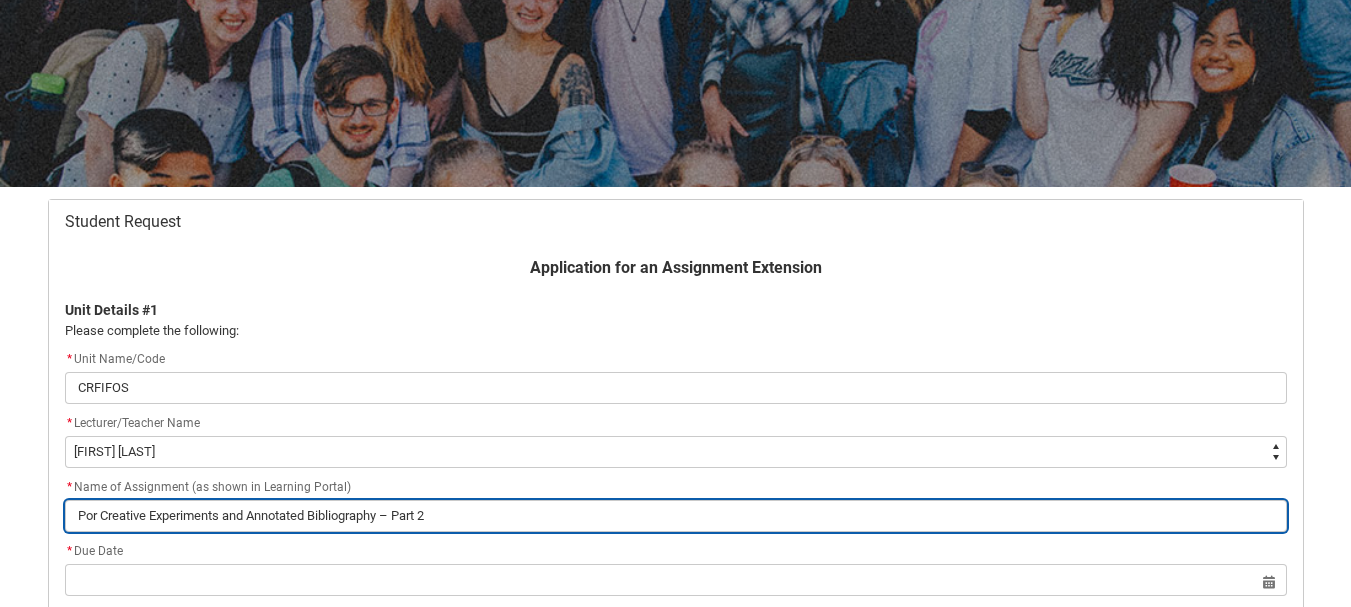 type on "Po Creative Experiments and Annotated Bibliography – Part 2" 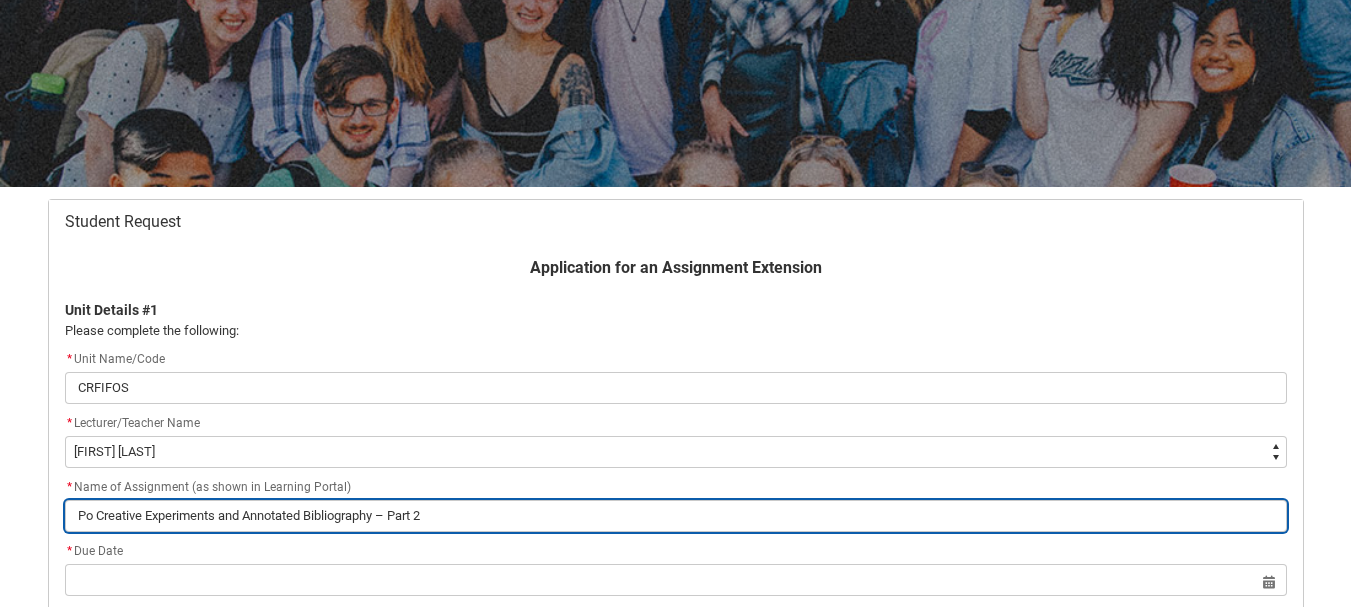 type on "P Creative Experiments and Annotated Bibliography – Part 2" 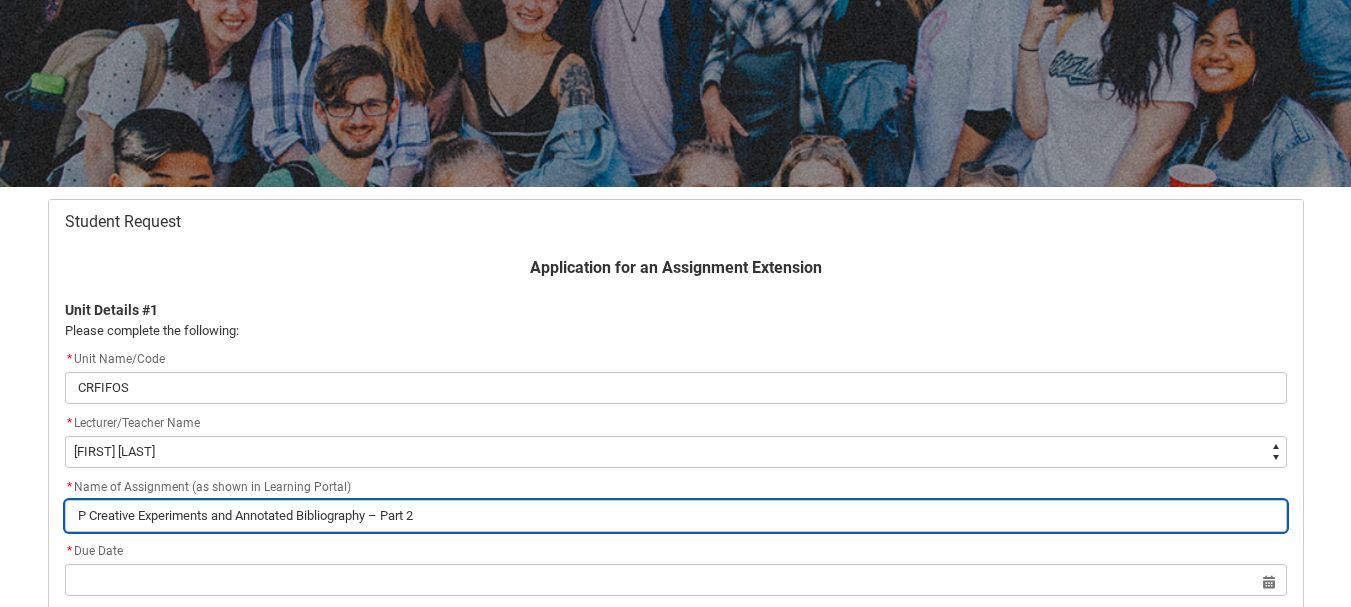 type on "Creative Experiments and Annotated Bibliography – Part 2" 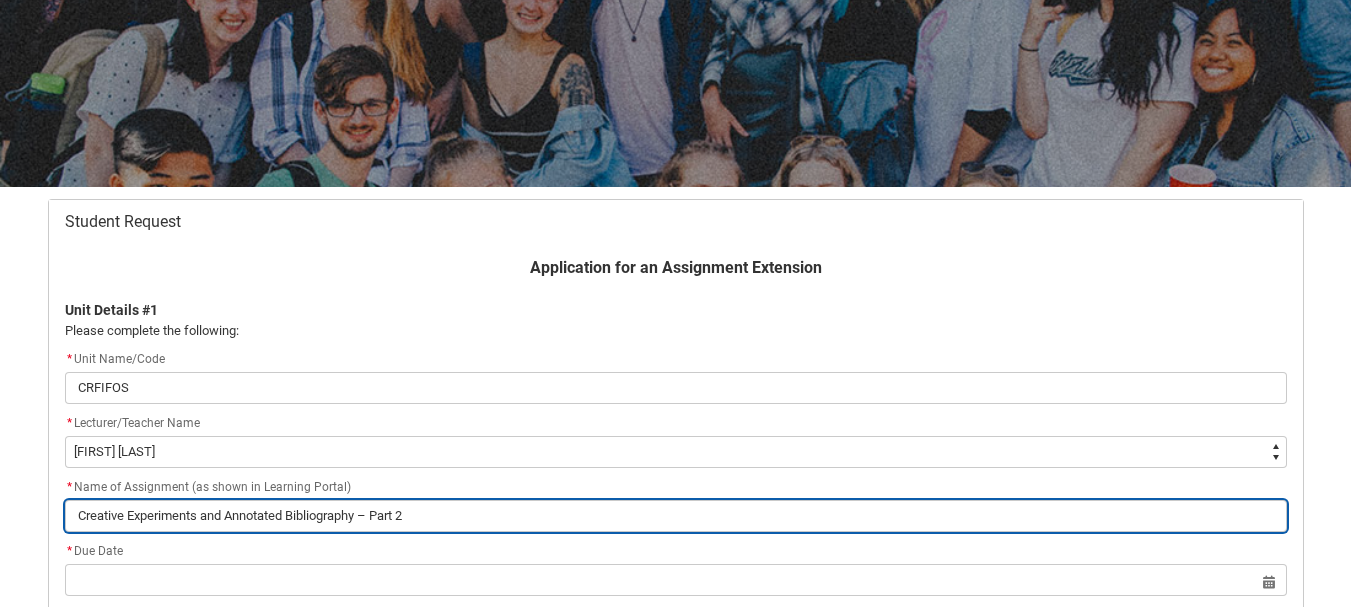 type on "F Creative Experiments and Annotated Bibliography – Part 2" 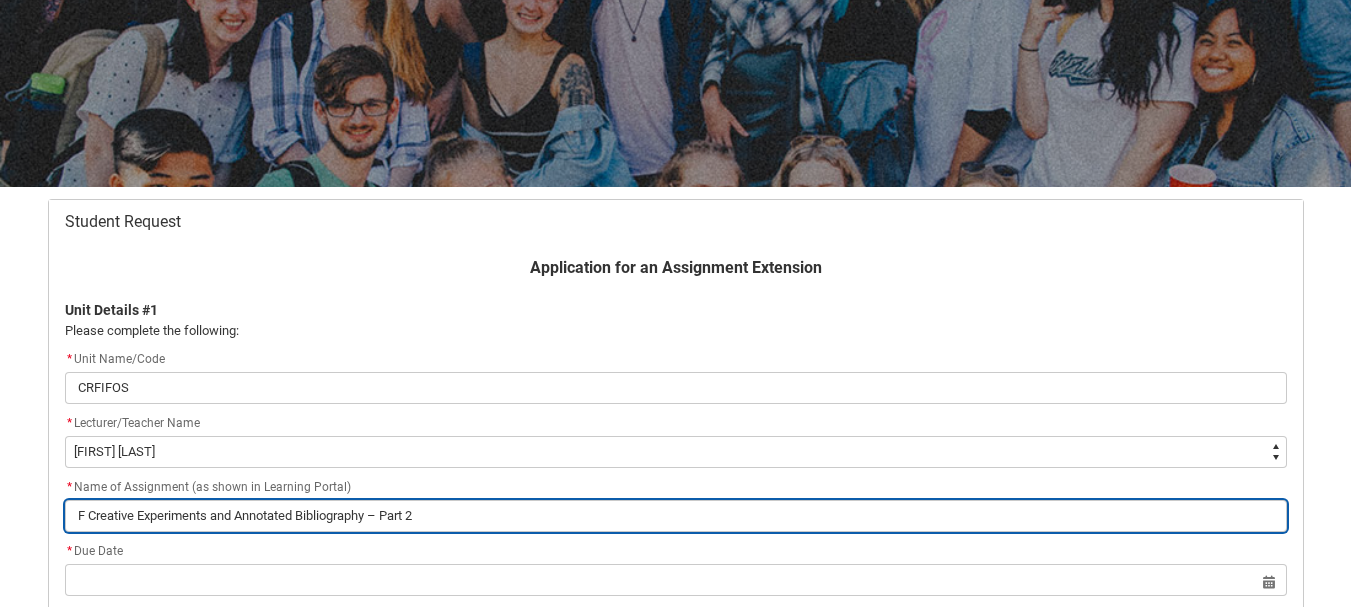 type on "Fi Creative Experiments and Annotated Bibliography – Part 2" 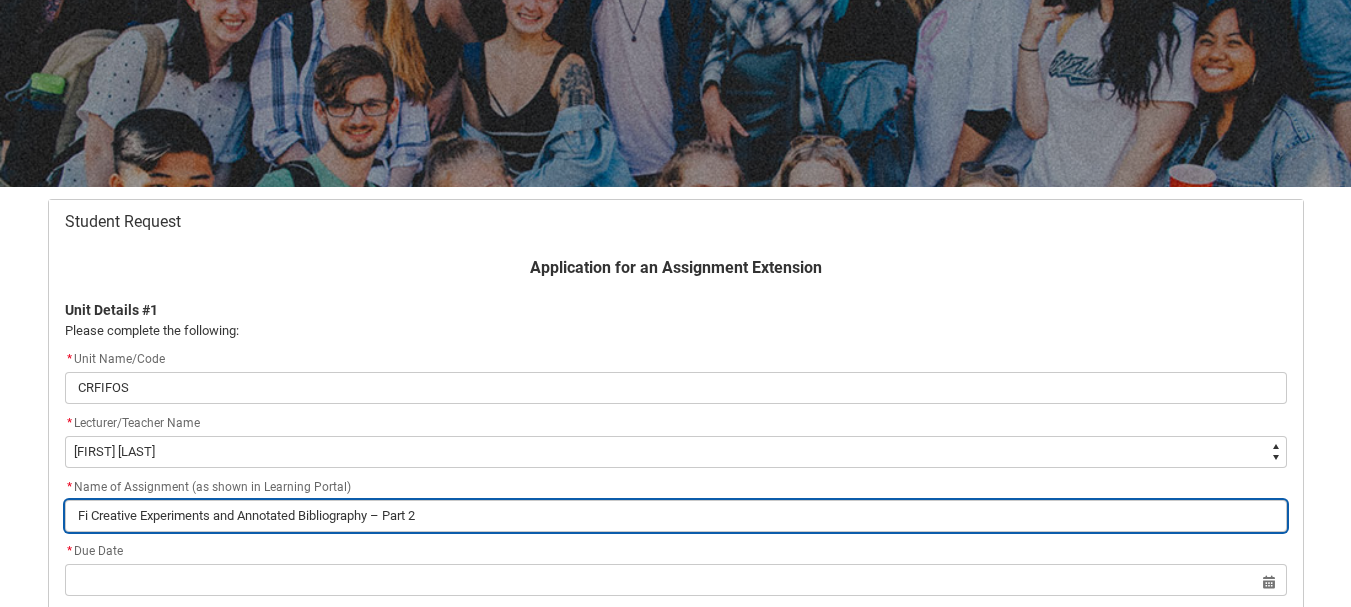 type on "Fin Creative Experiments and Annotated Bibliography – Part 2" 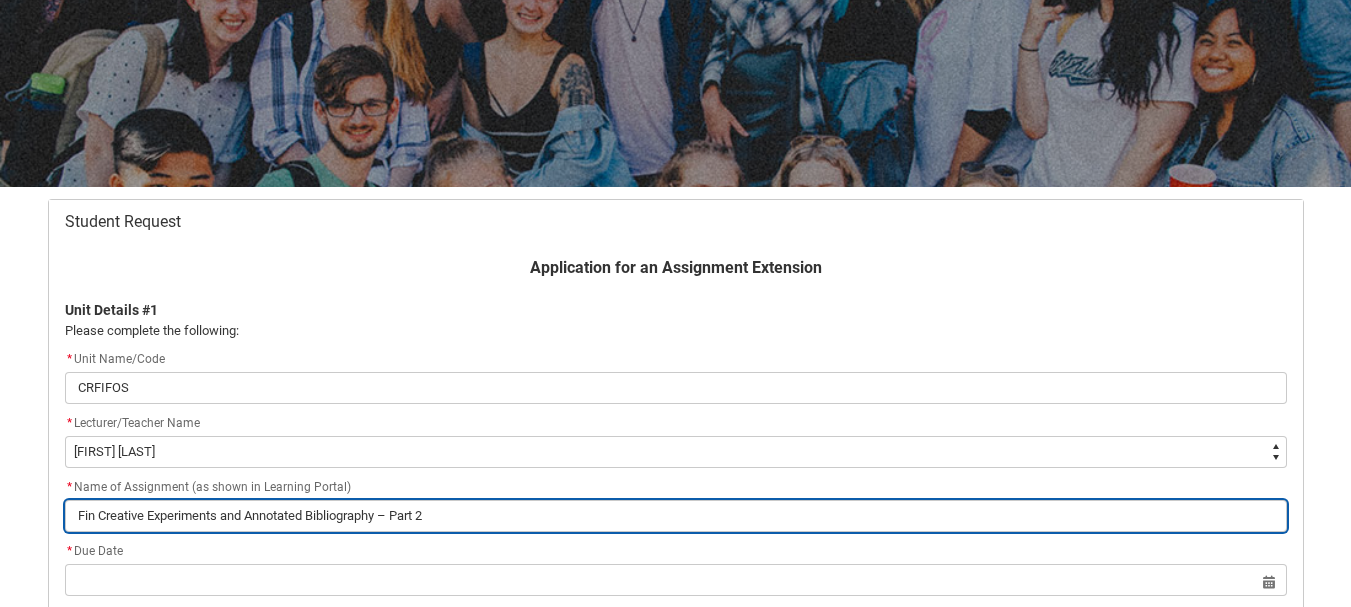 type on "Fina Creative Experiments and Annotated Bibliography – Part 2" 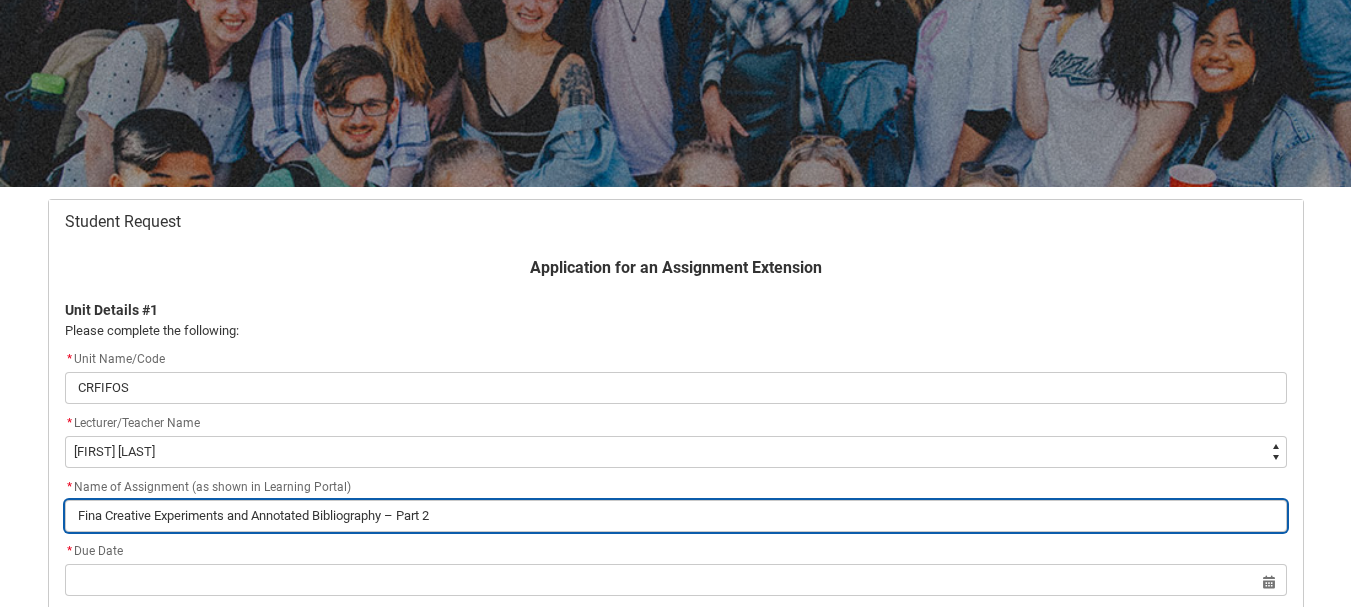 type on "Final Creative Experiments and Annotated Bibliography – Part 2" 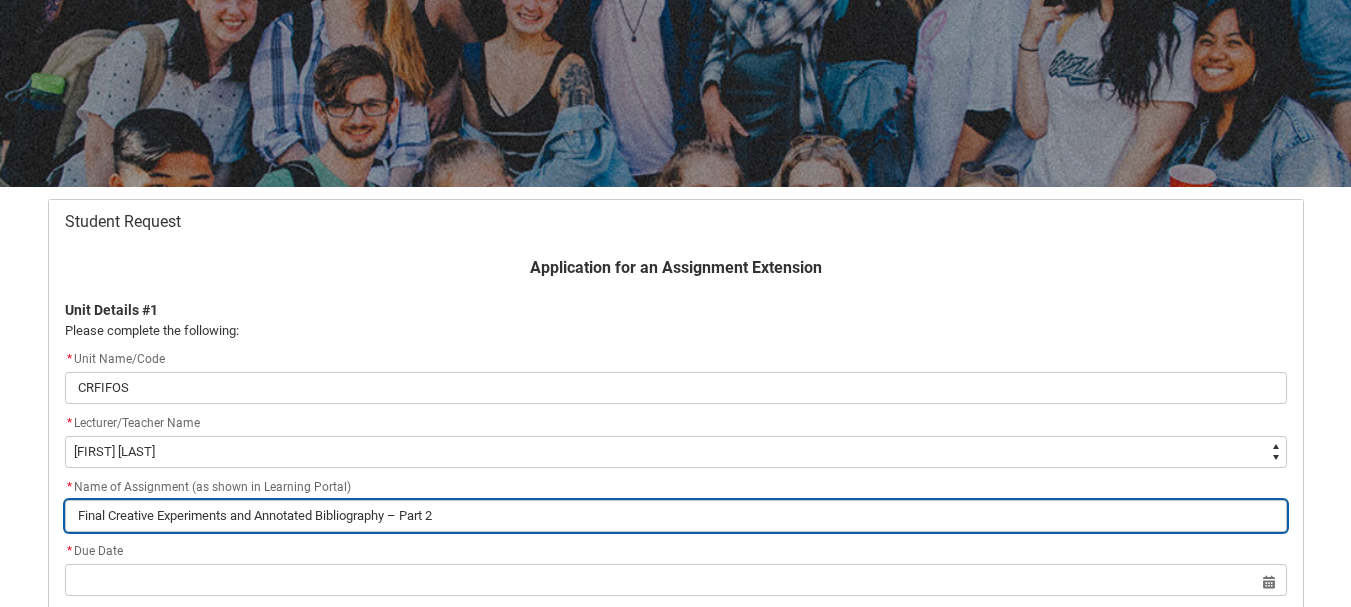 click on "Final Creative Experiments and Annotated Bibliography – Part 2" at bounding box center [676, 516] 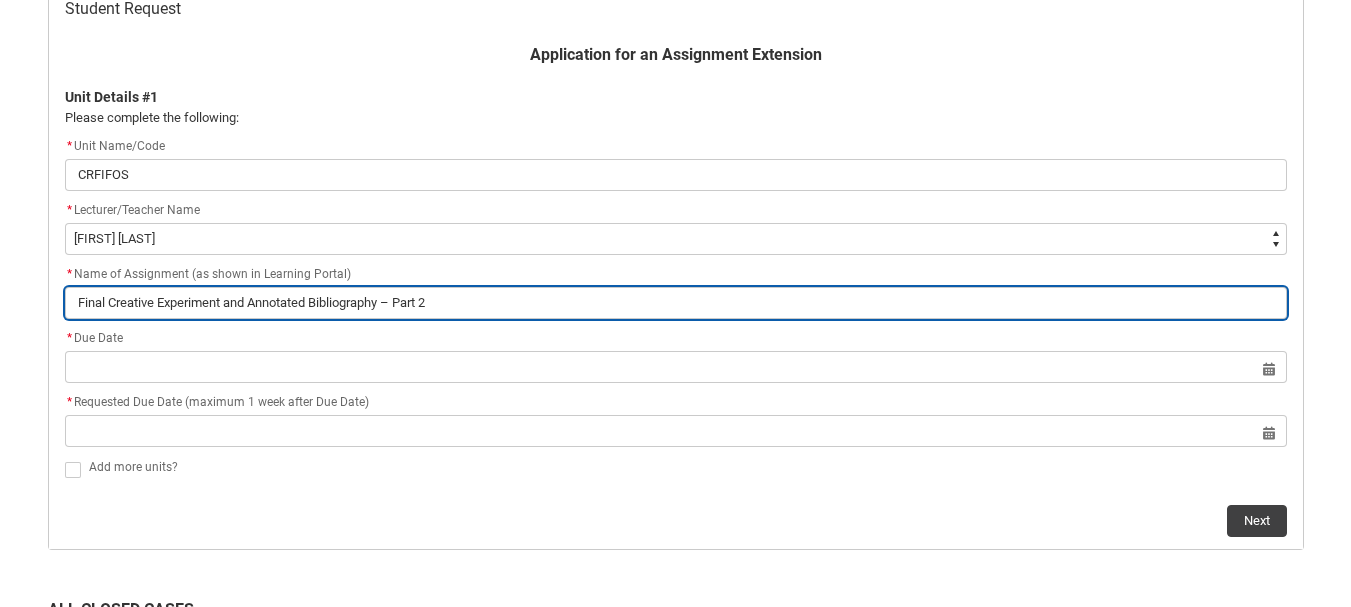 scroll, scrollTop: 483, scrollLeft: 0, axis: vertical 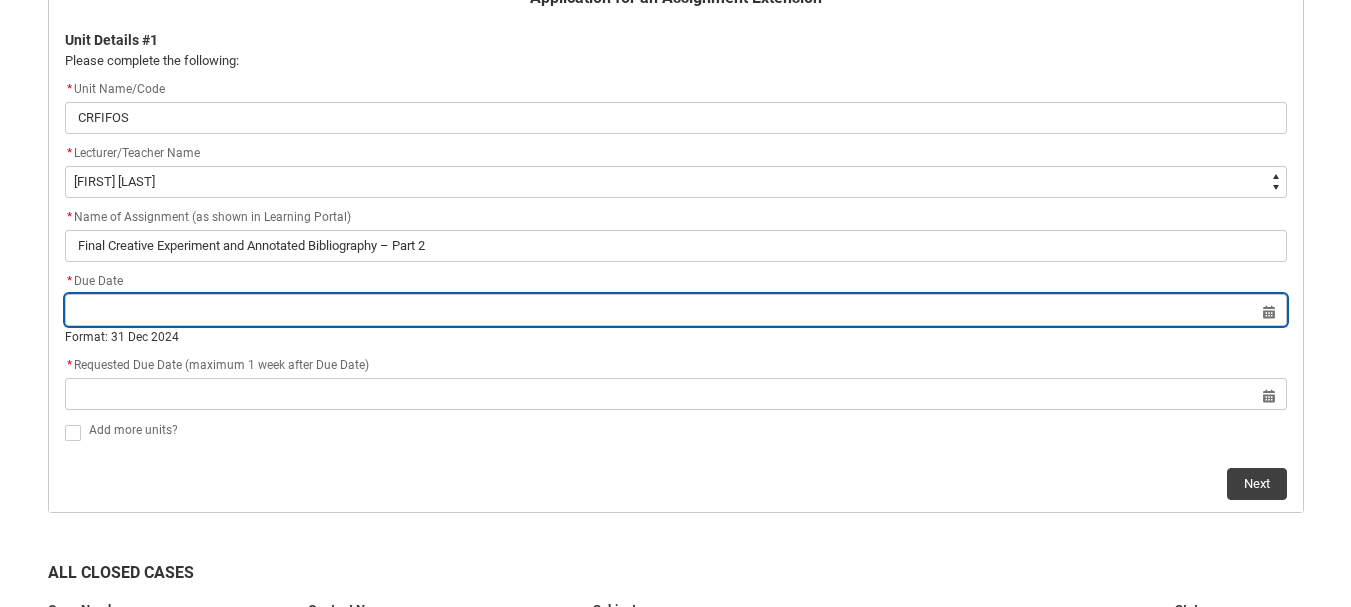 click at bounding box center [676, 310] 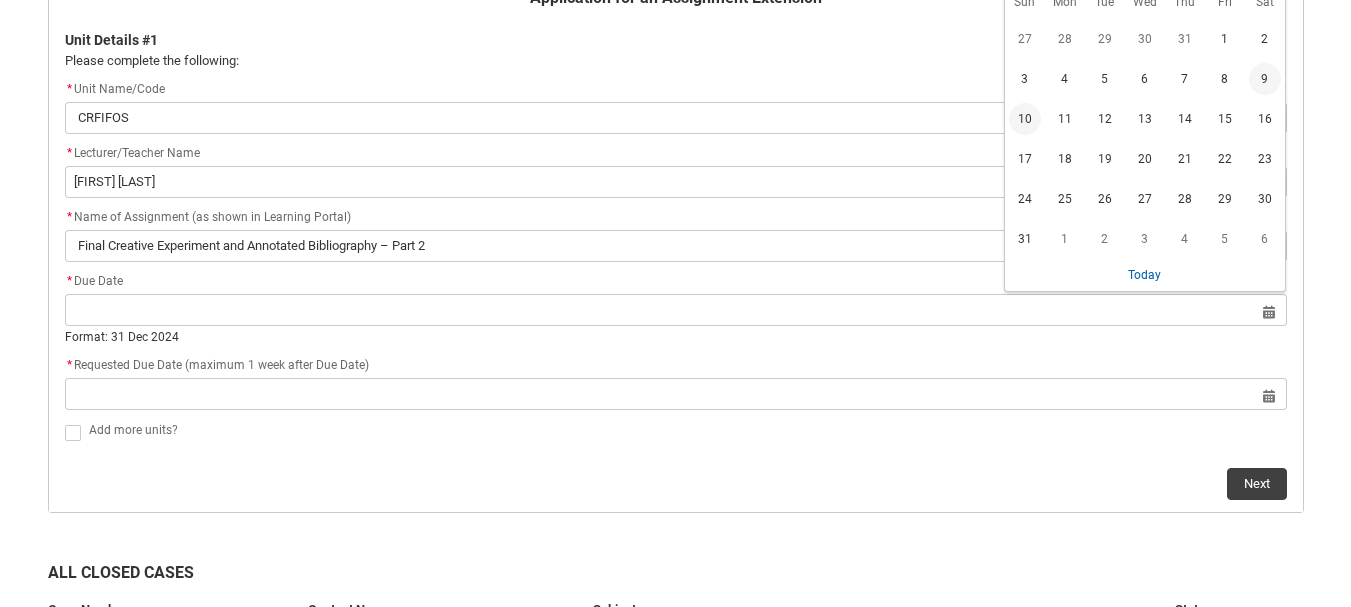 click on "10" 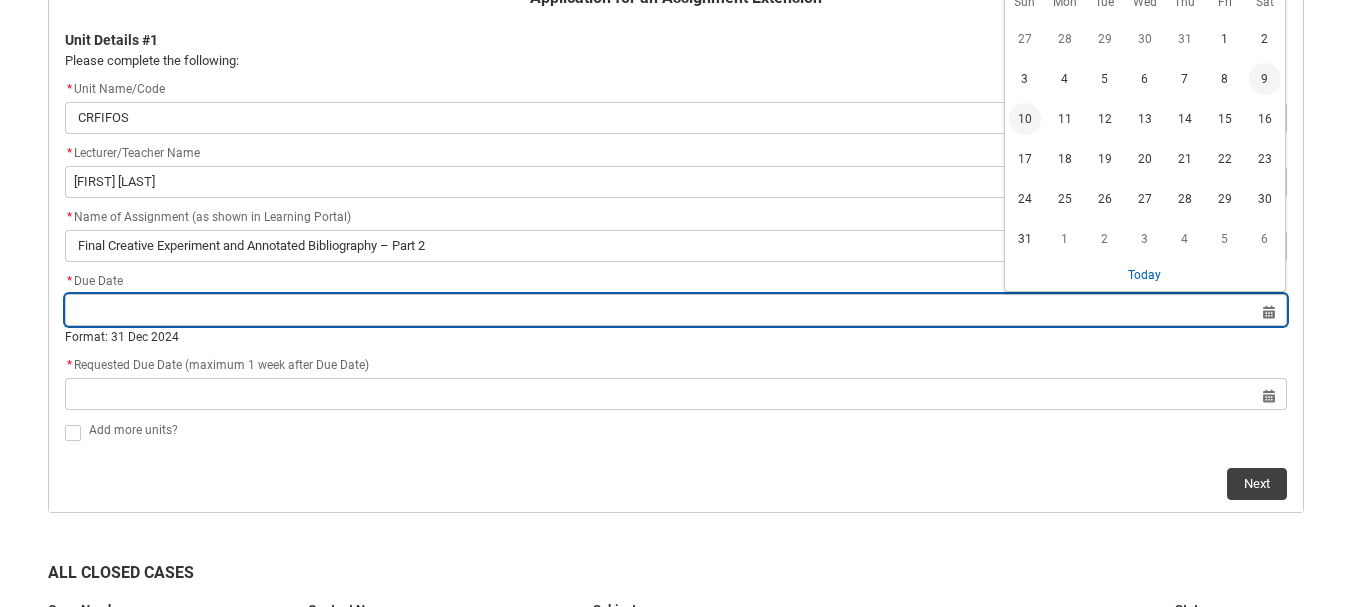 type on "2025-08-10" 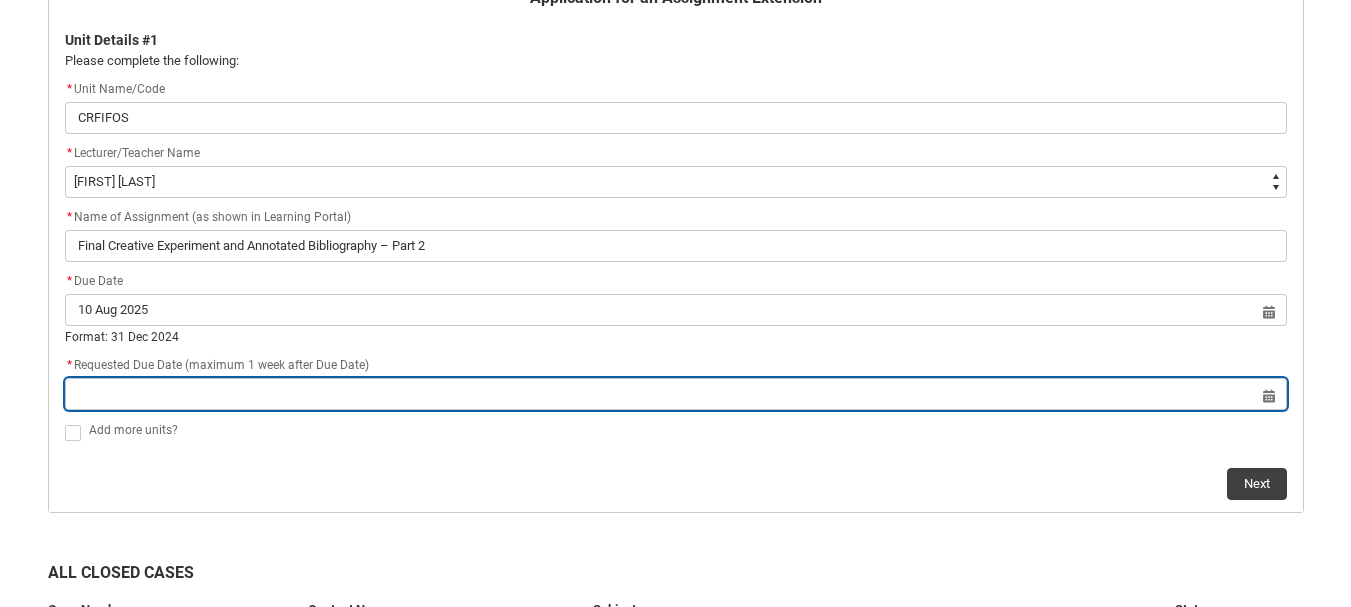 click at bounding box center [676, 394] 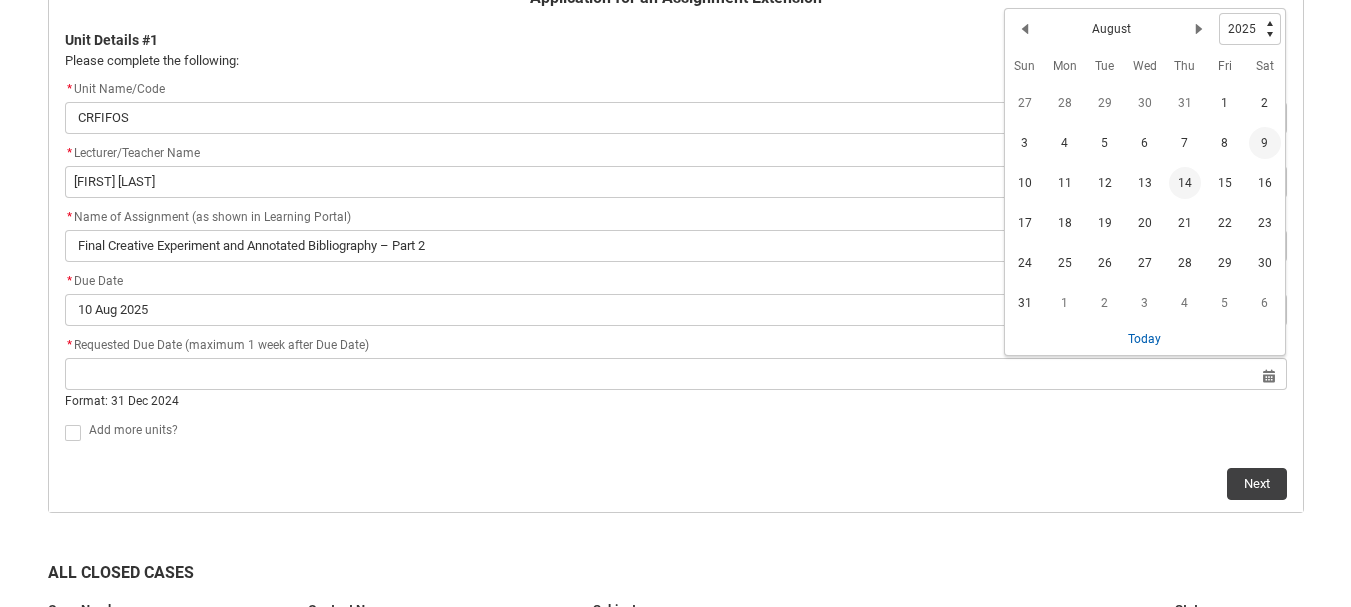 click on "14" 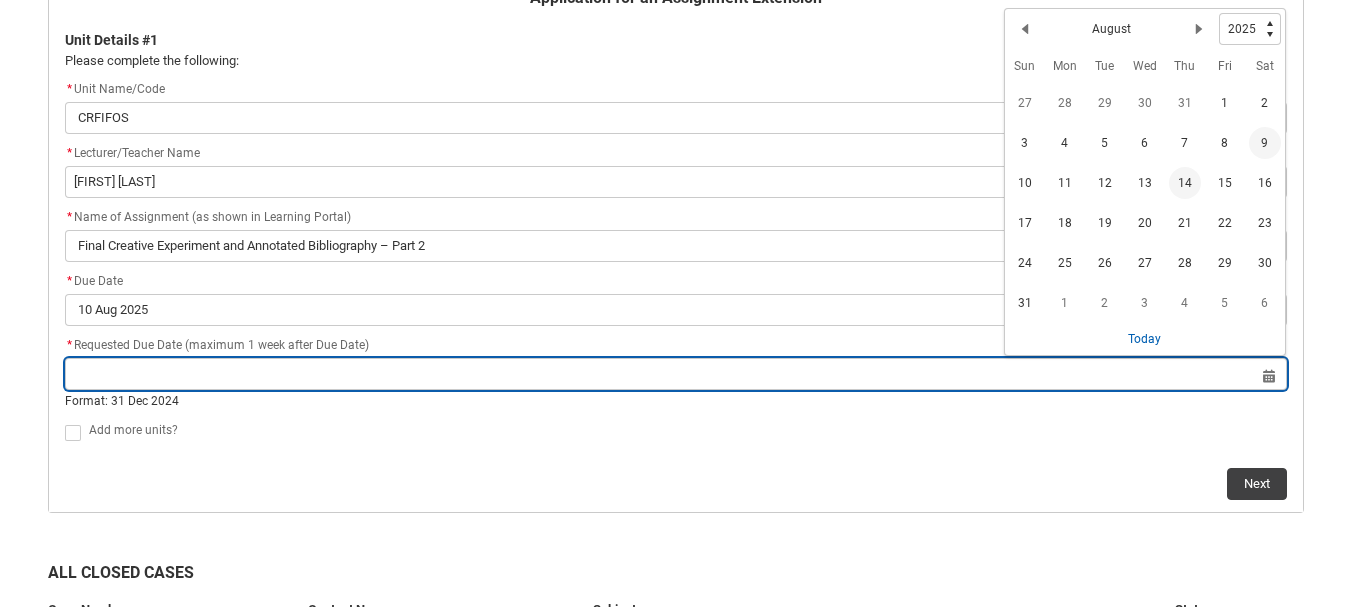 type on "2025-08-14" 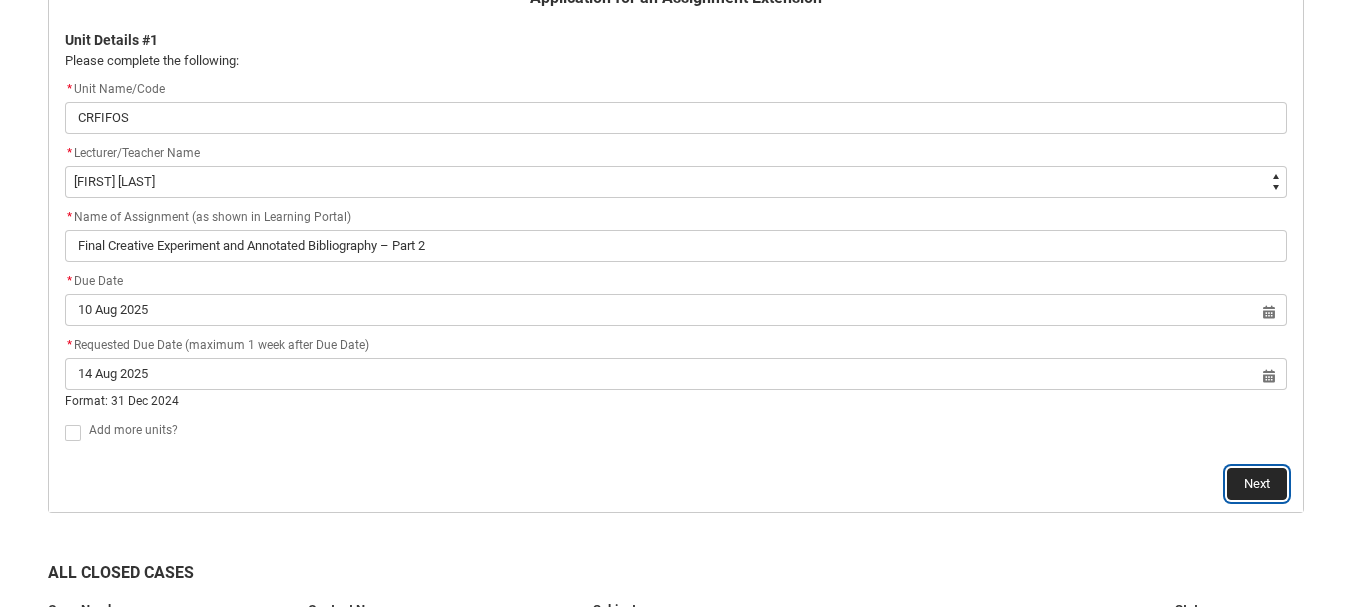 click on "Next" 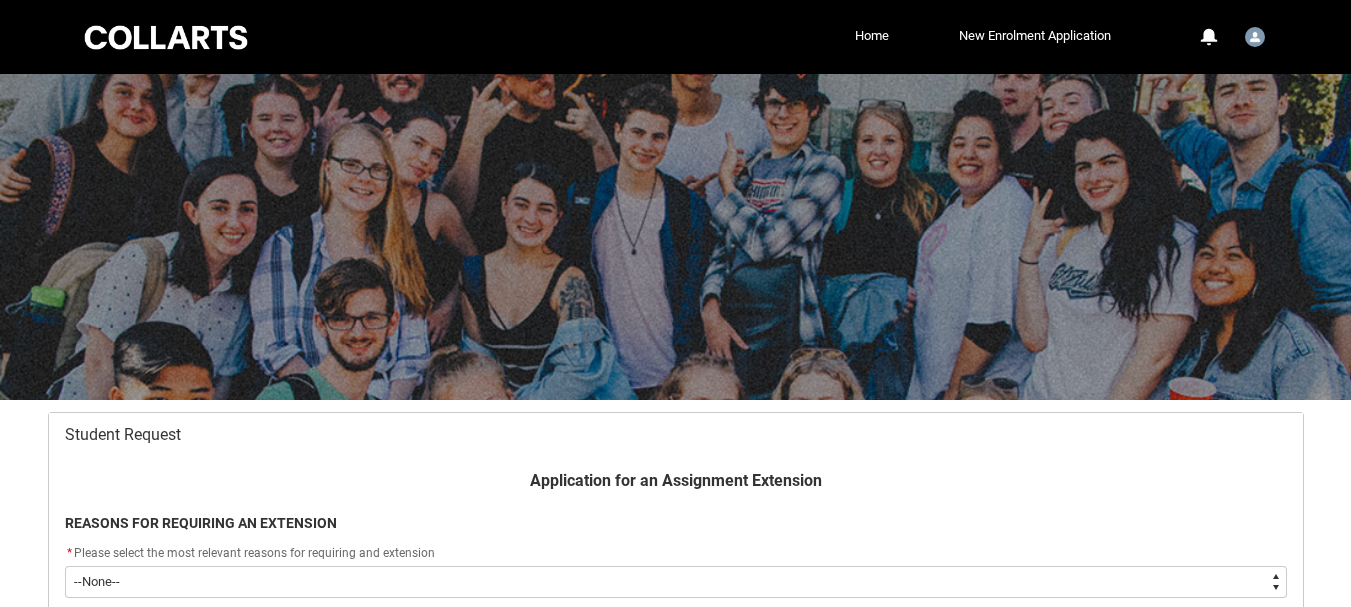 scroll, scrollTop: 213, scrollLeft: 0, axis: vertical 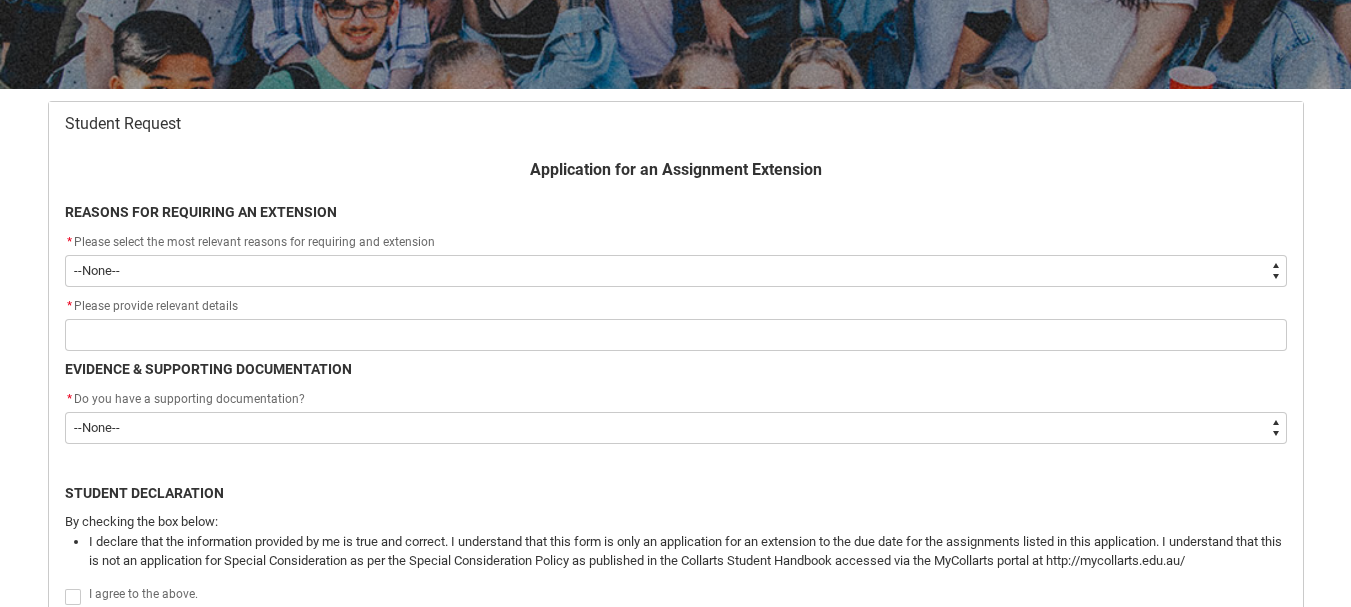 click on "--None-- Medical Reasons Work obligations Family obligations Academic Difficulties Significant religious or cultural reasons Other" at bounding box center (676, 271) 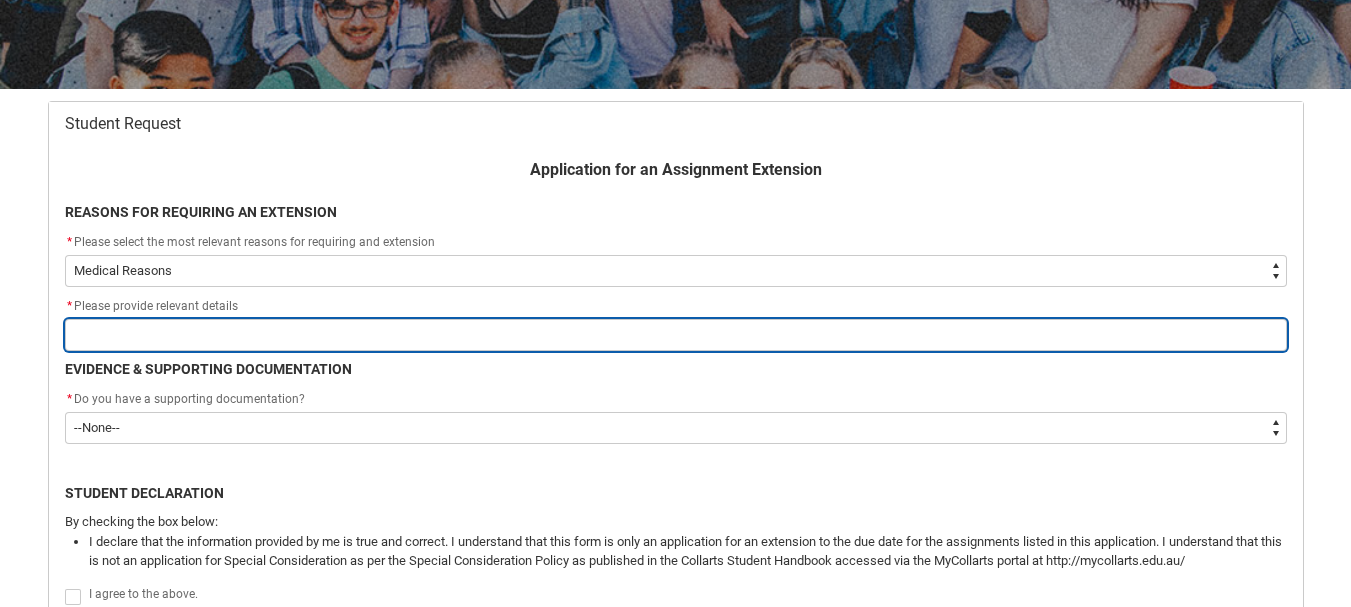 click at bounding box center (676, 335) 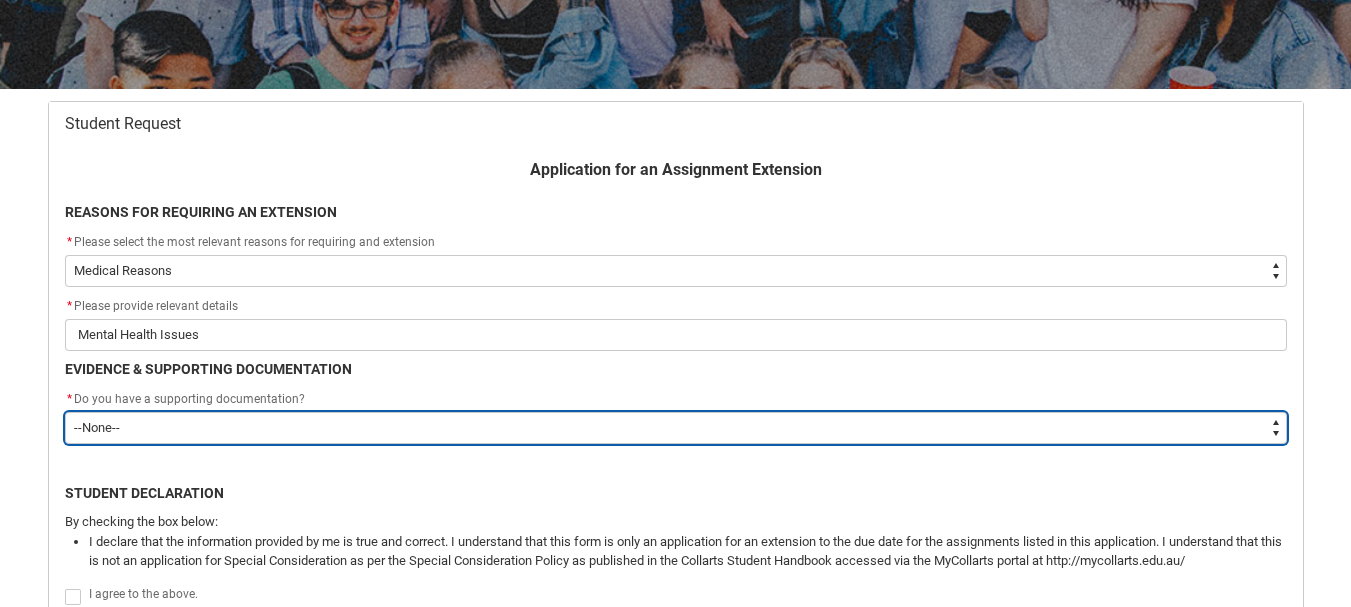 click on "--None-- Yes No" at bounding box center (676, 428) 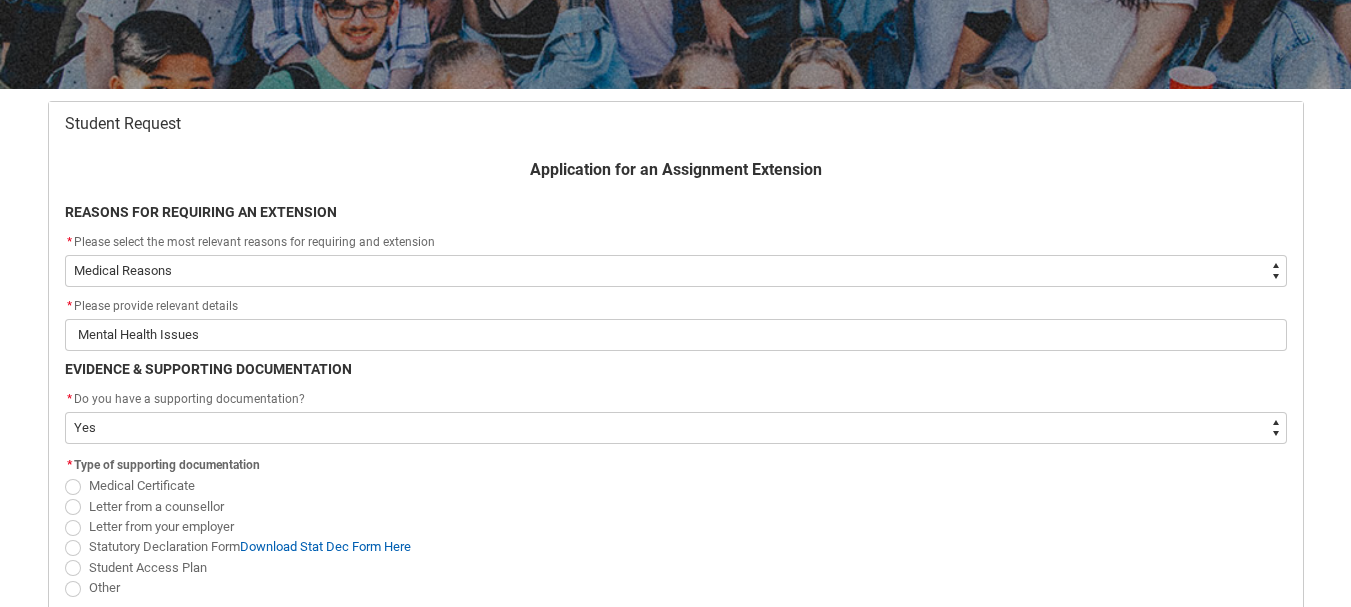 click on "Letter from a counsellor" at bounding box center (156, 506) 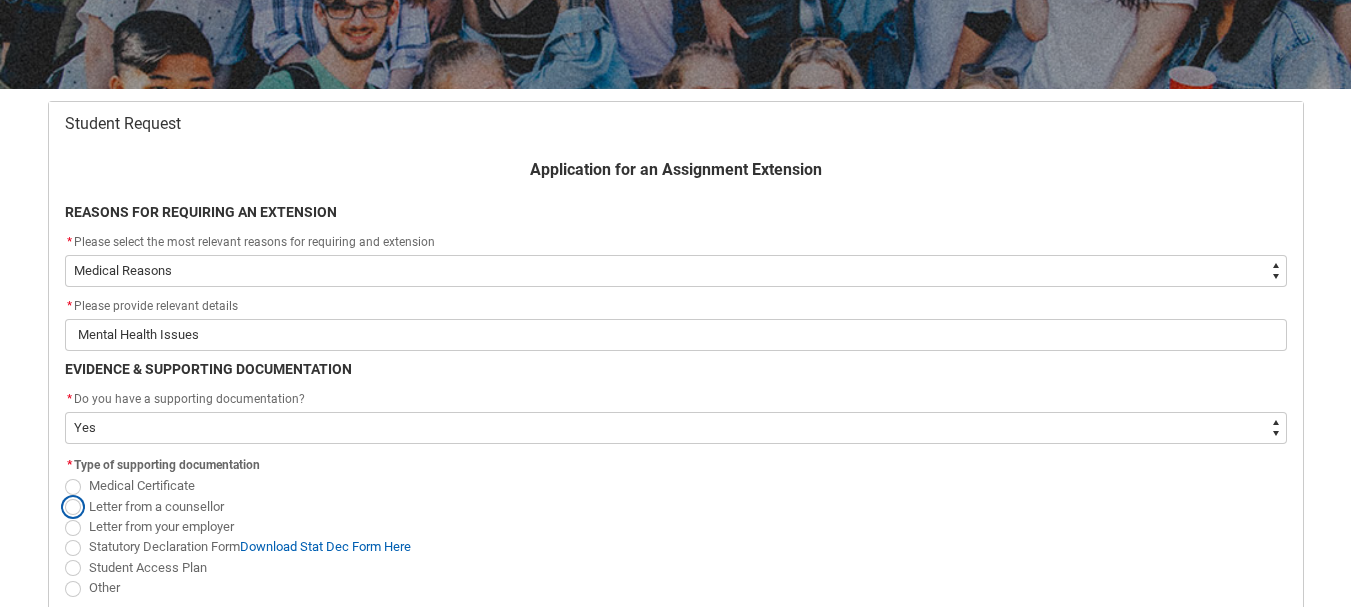 click on "Letter from a counsellor" at bounding box center (64, 495) 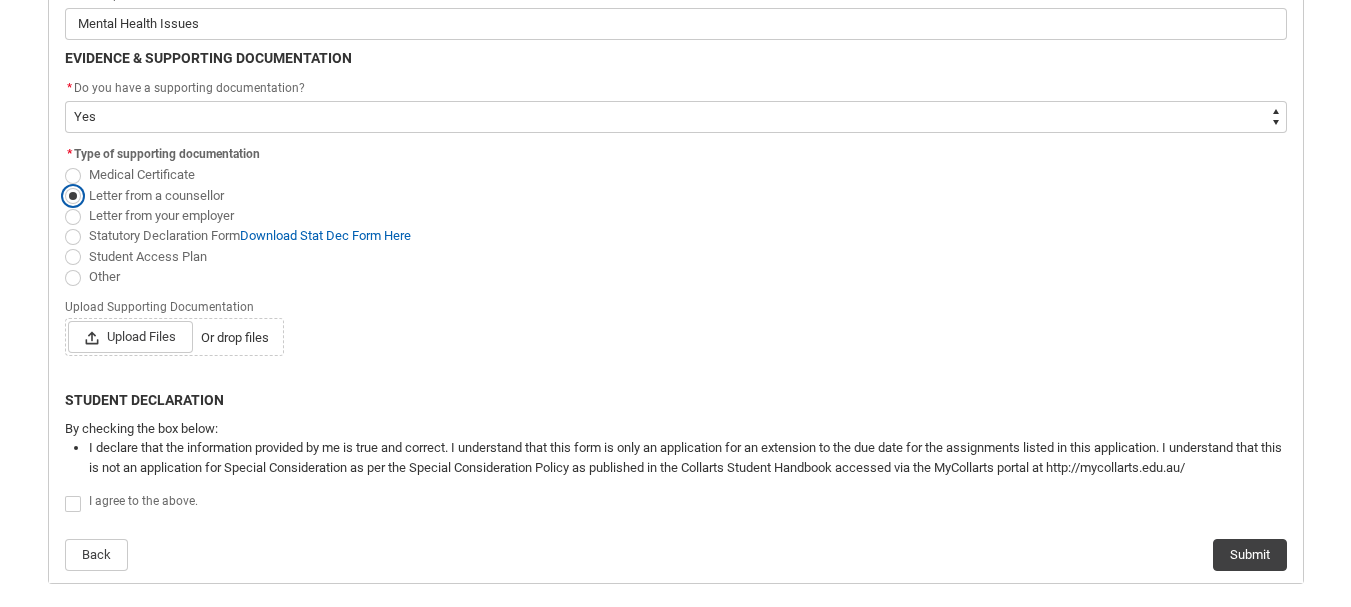 scroll, scrollTop: 625, scrollLeft: 0, axis: vertical 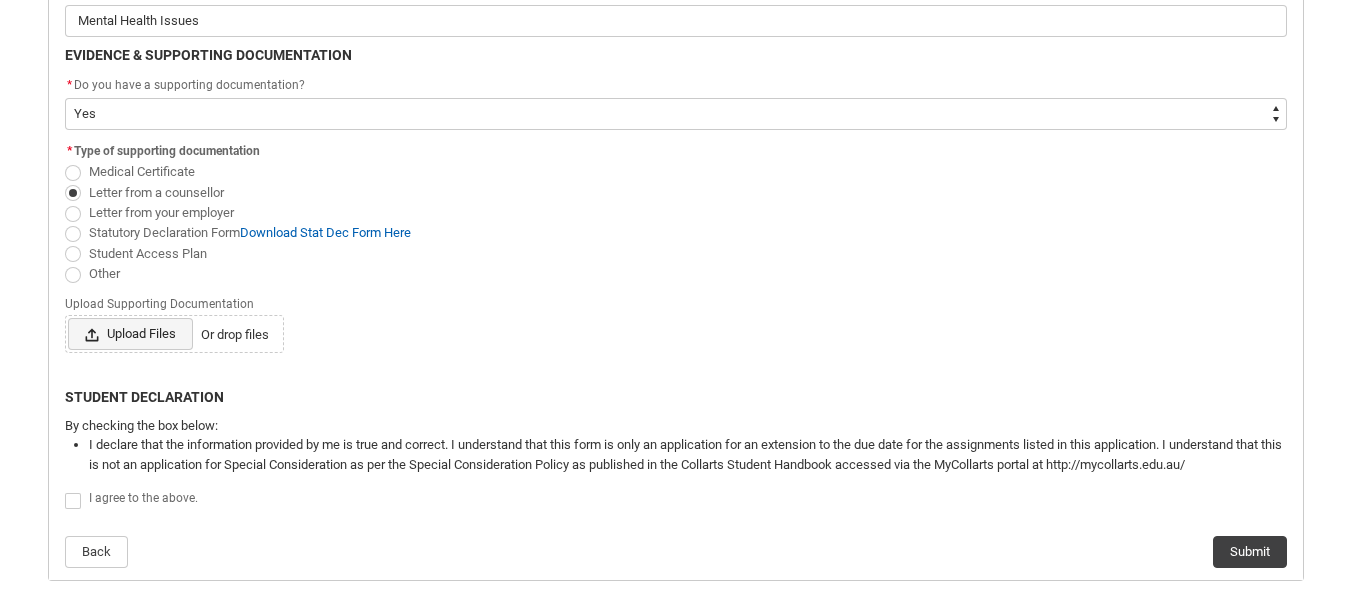 click on "Upload Files" at bounding box center [130, 334] 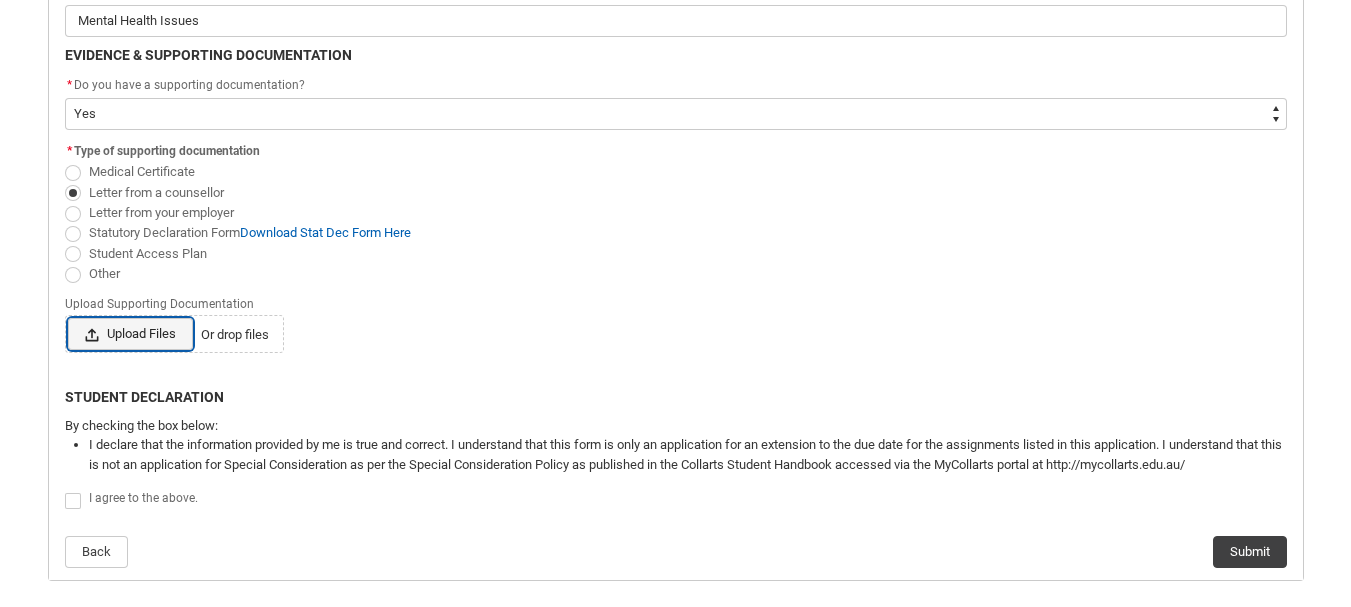 click on "Upload Files Or drop files" at bounding box center (67, 317) 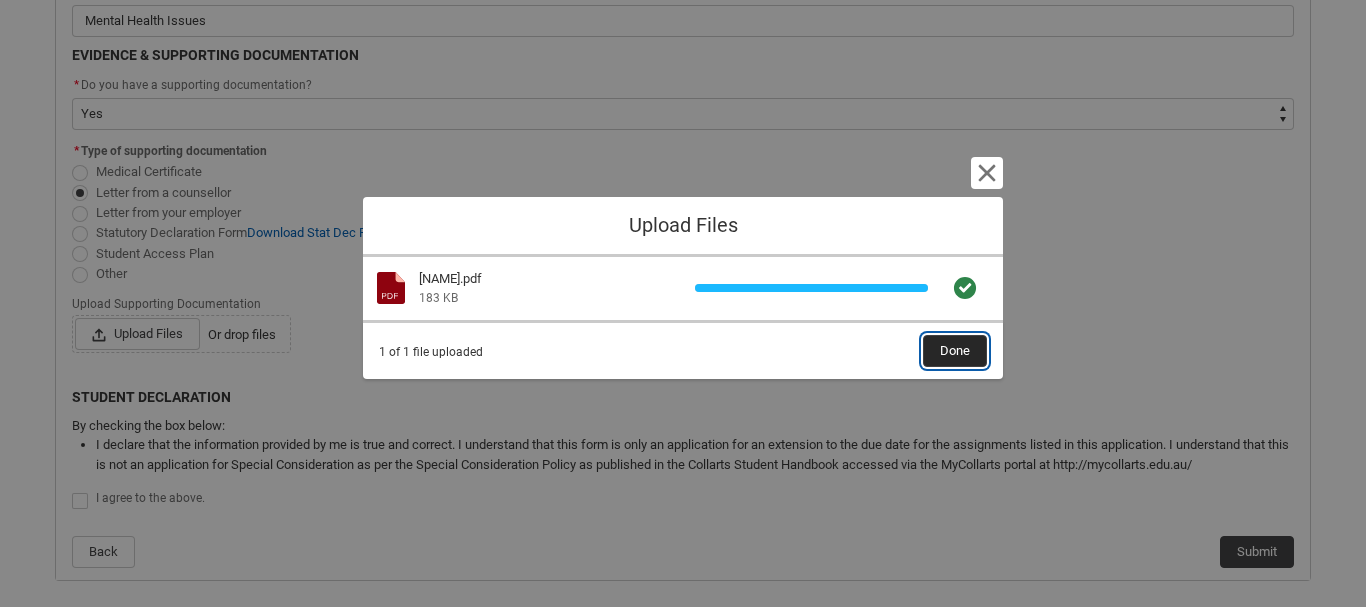 click on "Done" at bounding box center [955, 351] 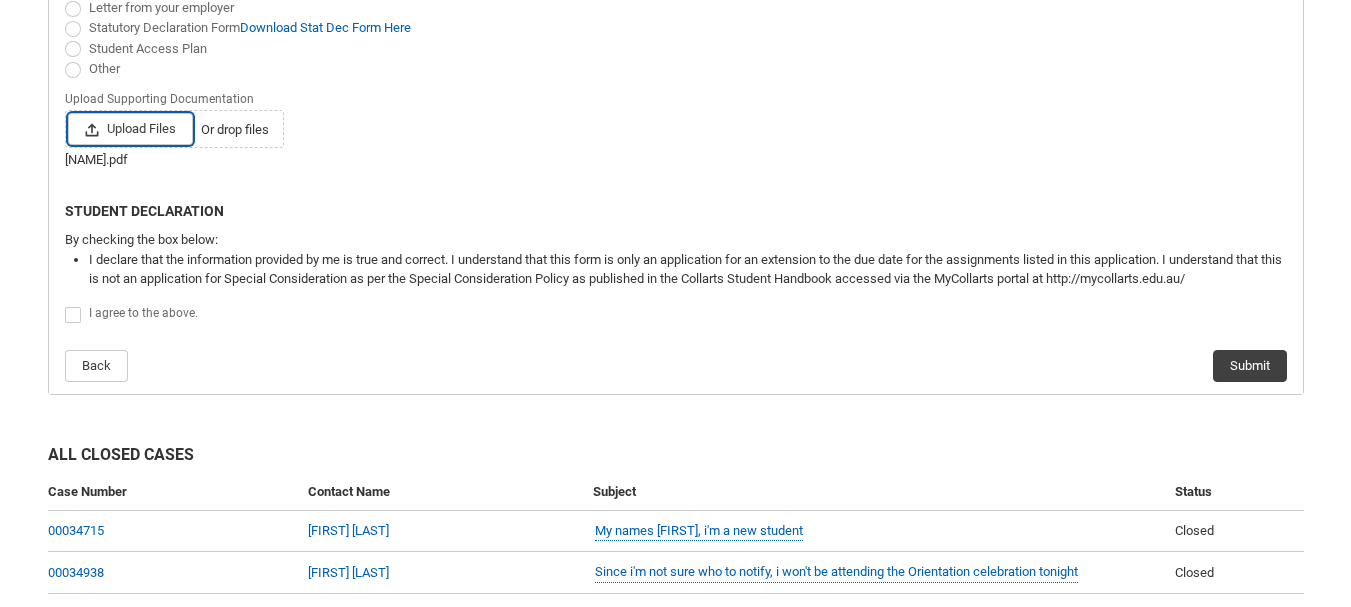 scroll, scrollTop: 936, scrollLeft: 0, axis: vertical 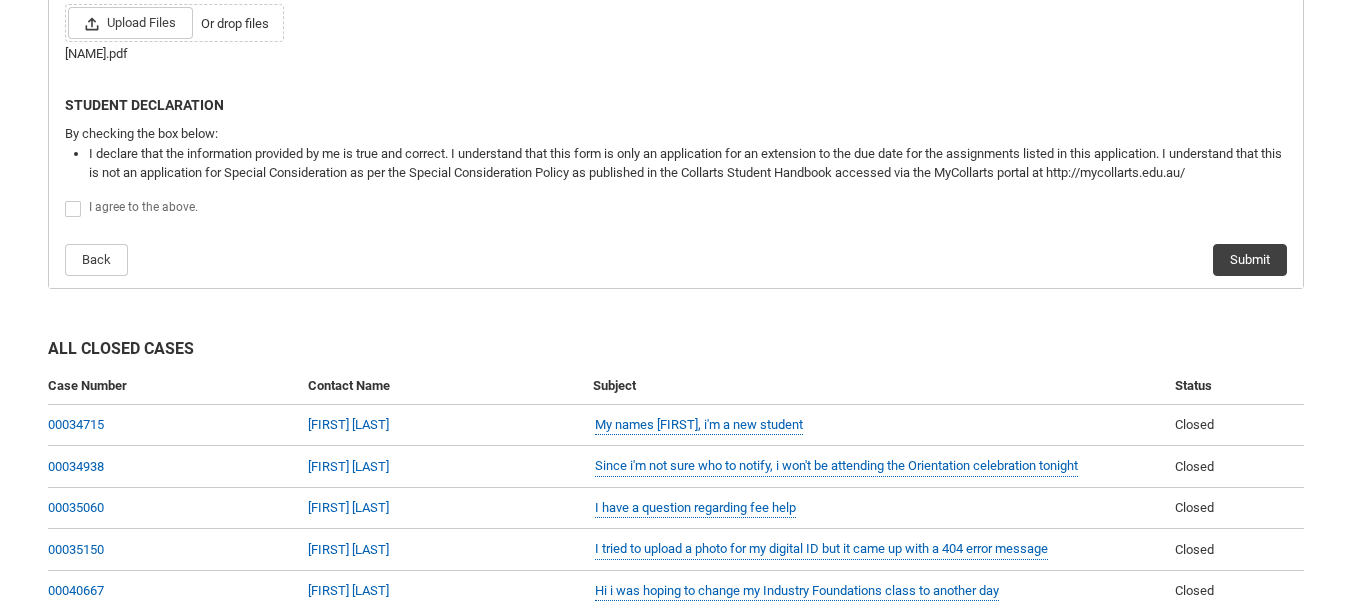click 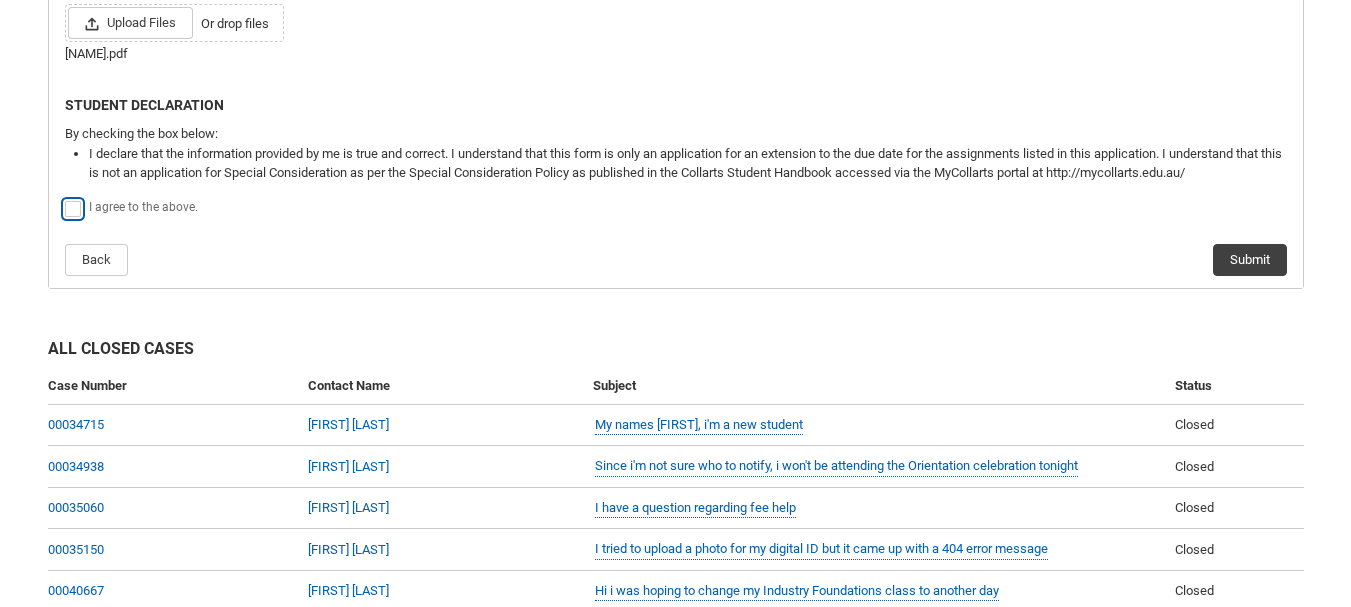 click at bounding box center [64, 198] 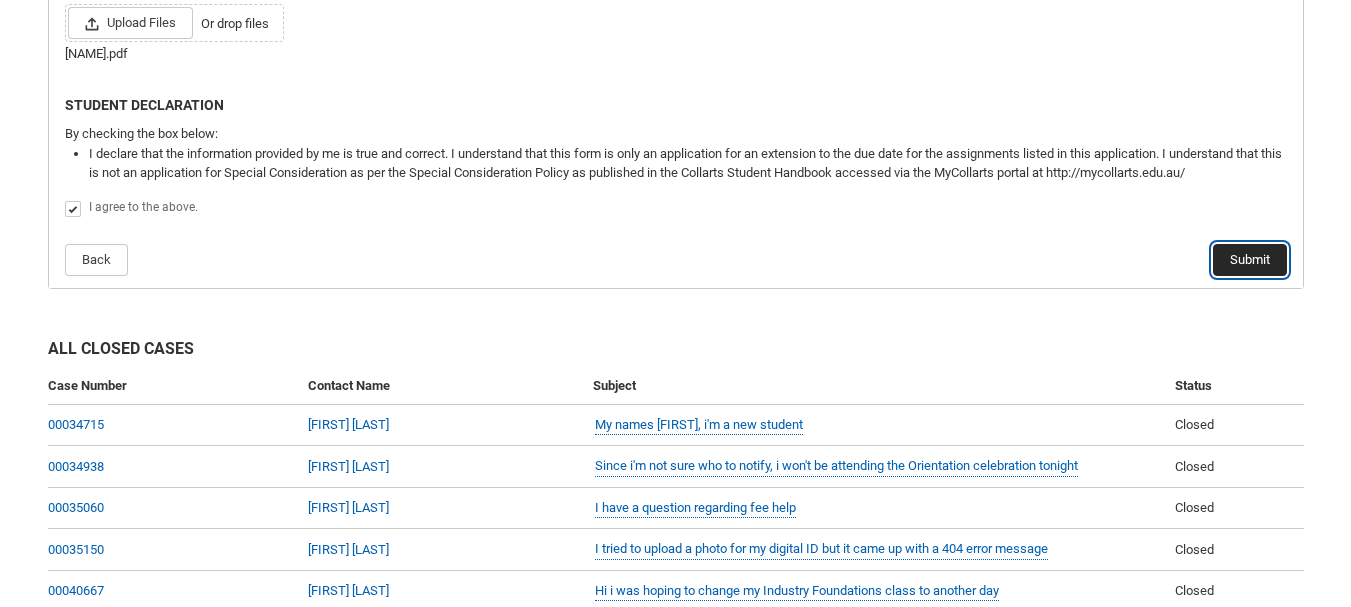 click on "Submit" 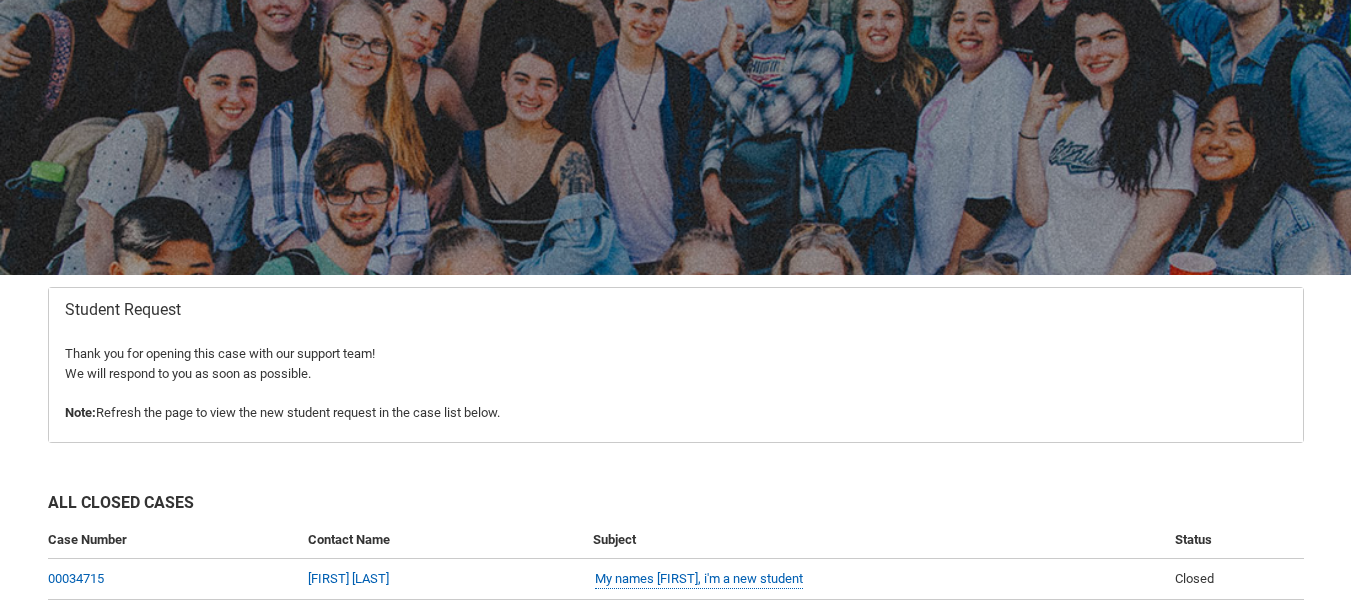 scroll, scrollTop: 213, scrollLeft: 0, axis: vertical 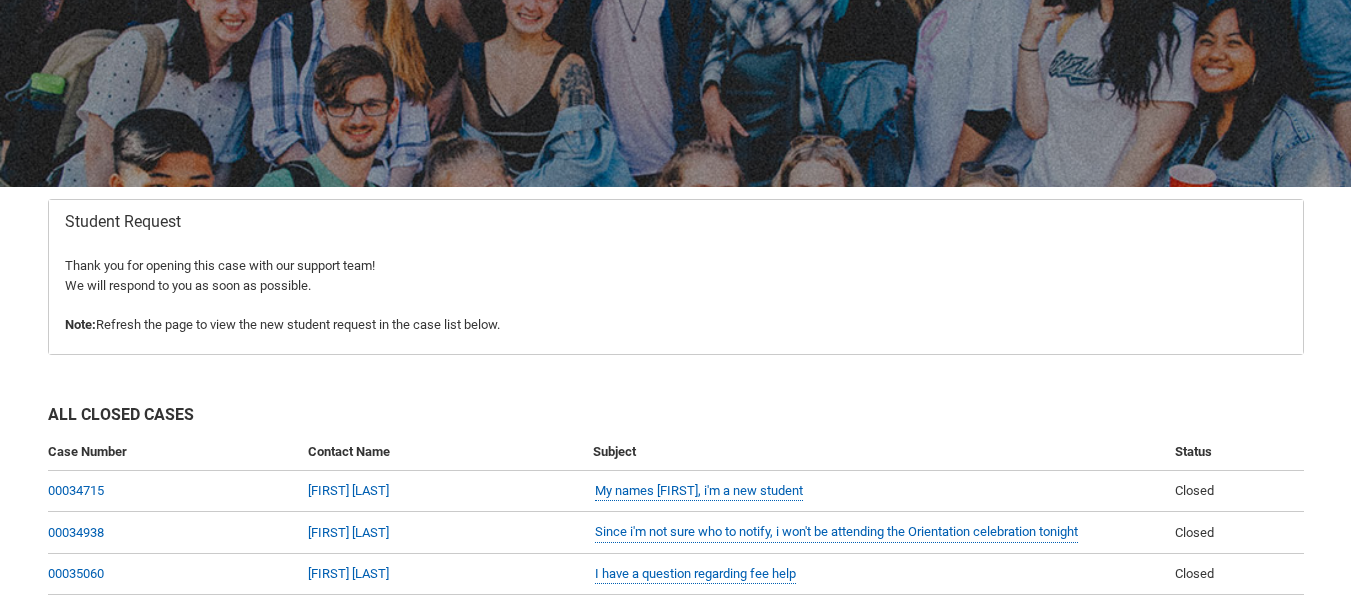 click at bounding box center (675, 24) 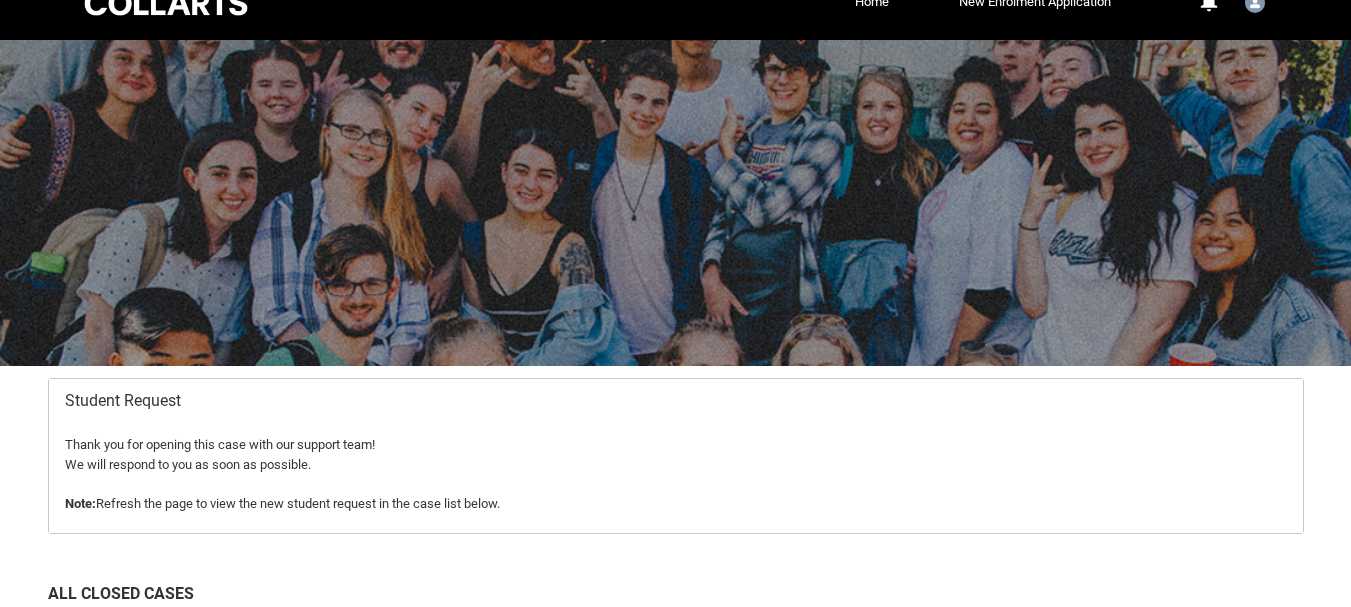 scroll, scrollTop: 0, scrollLeft: 0, axis: both 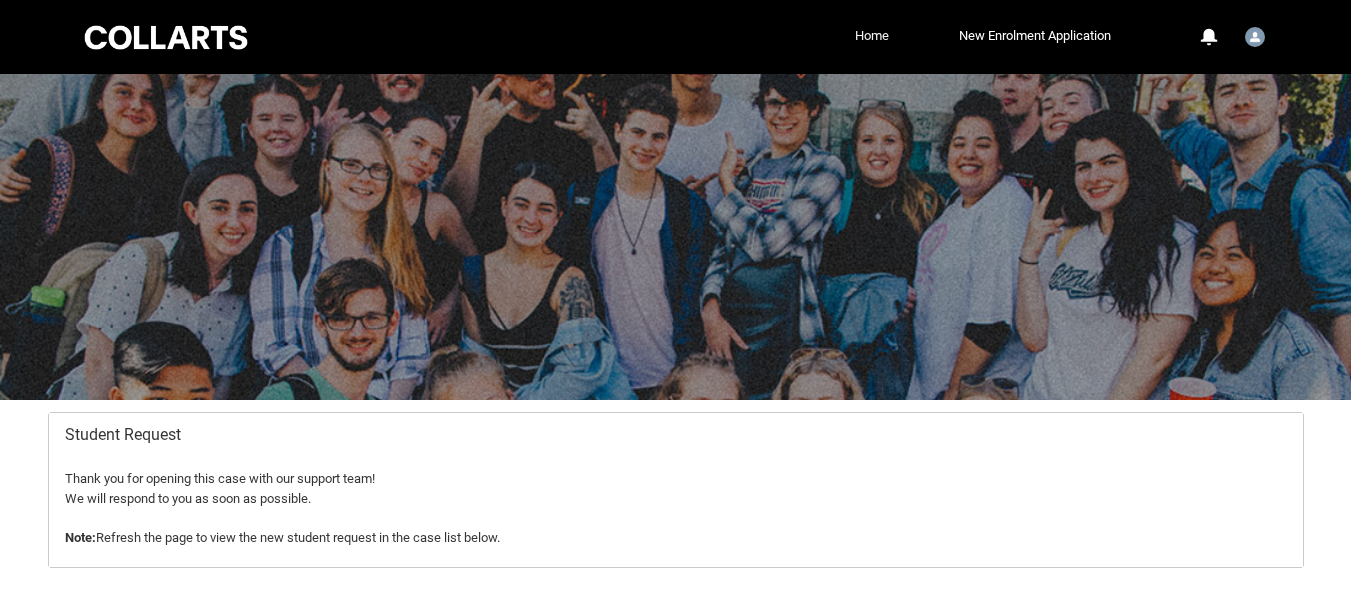 click on "Home" at bounding box center [872, 36] 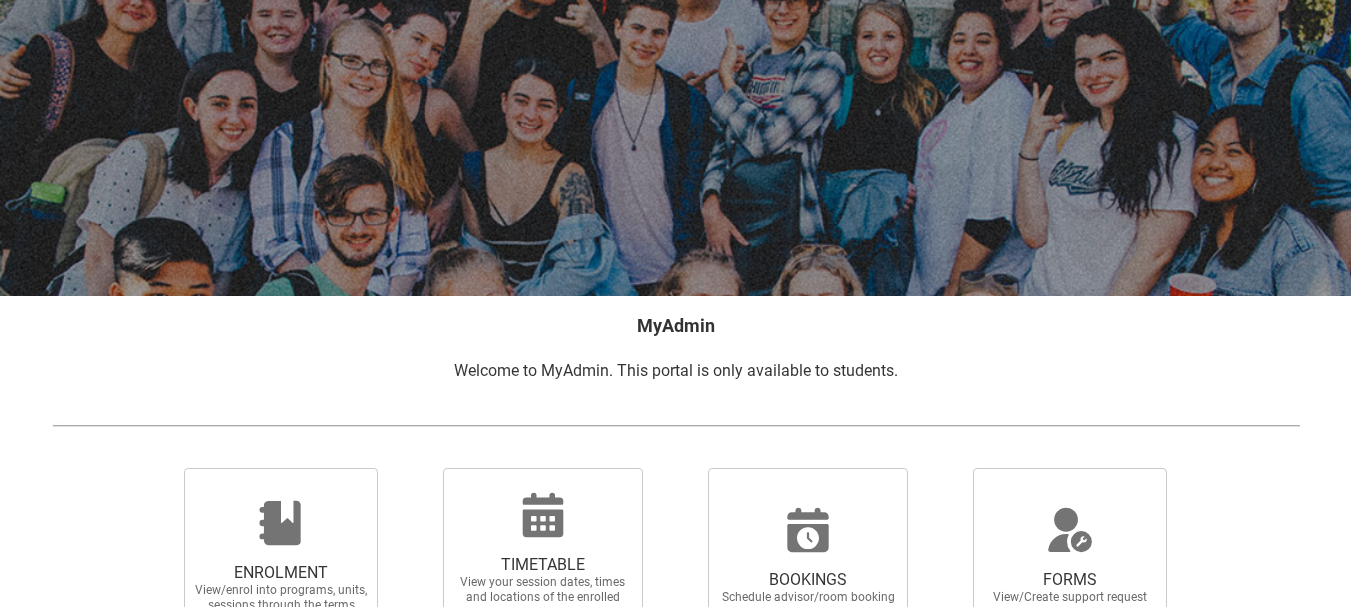 scroll, scrollTop: 0, scrollLeft: 0, axis: both 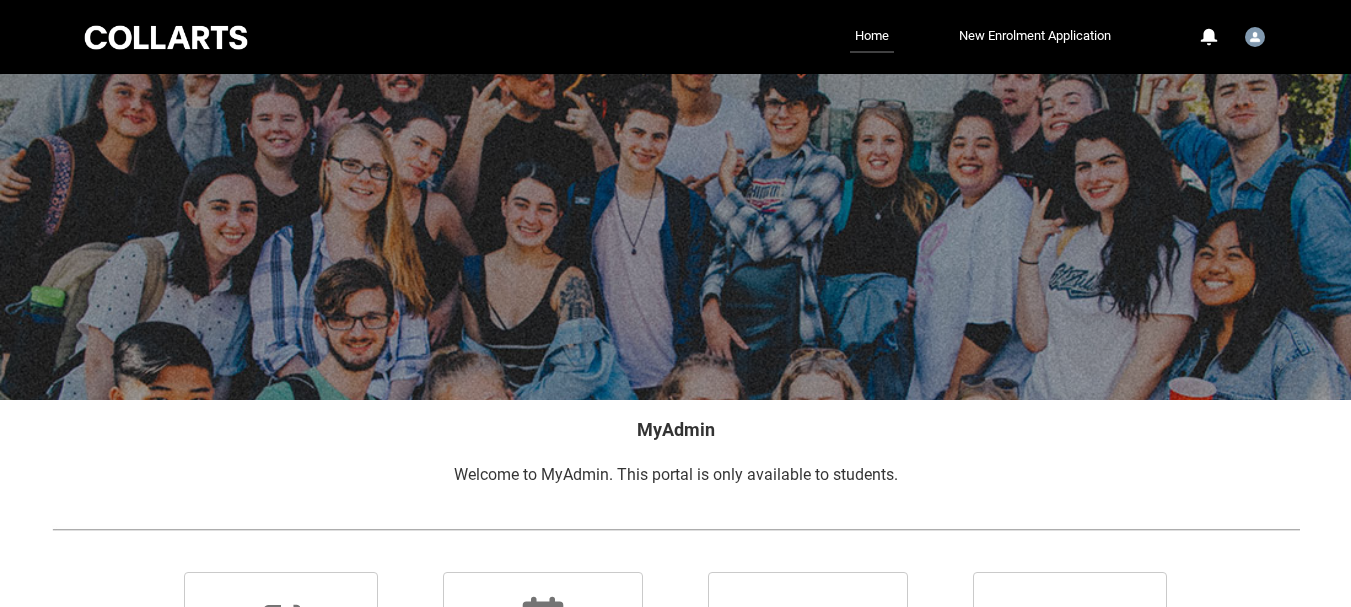 click at bounding box center (166, 37) 